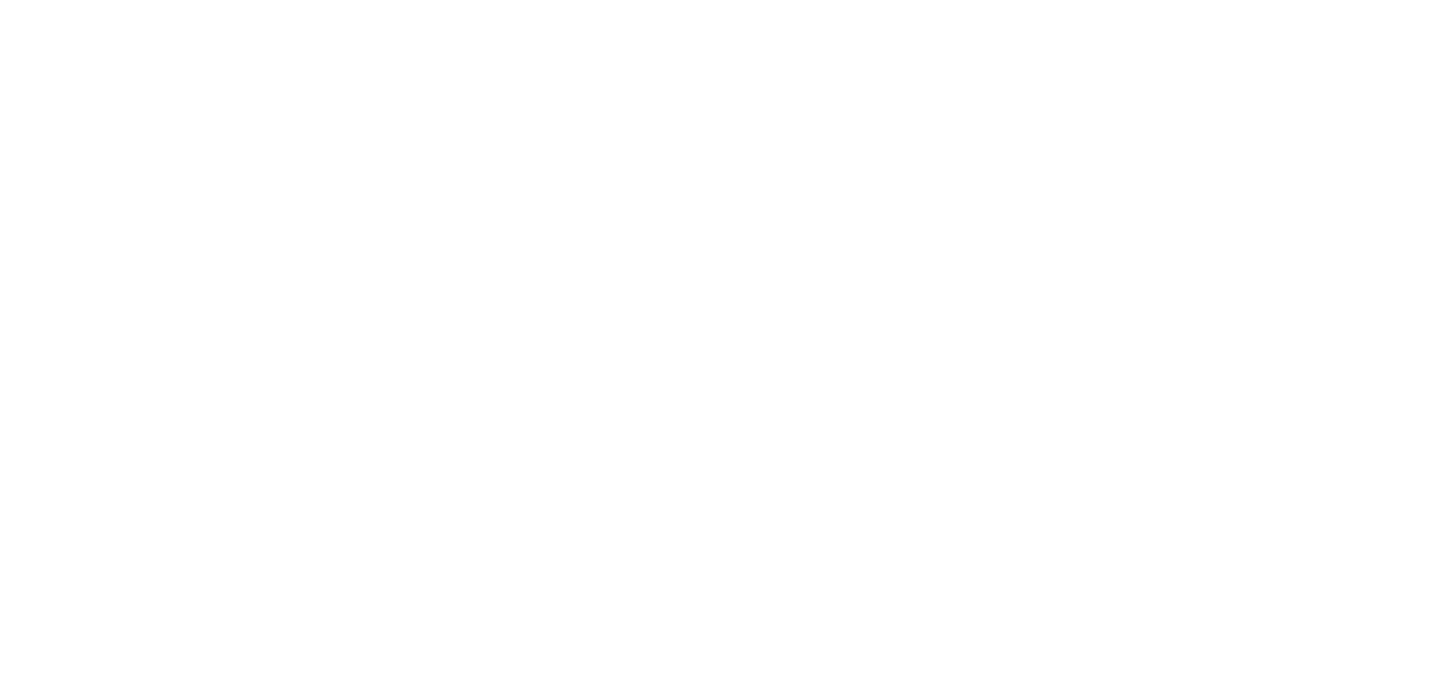 scroll, scrollTop: 0, scrollLeft: 0, axis: both 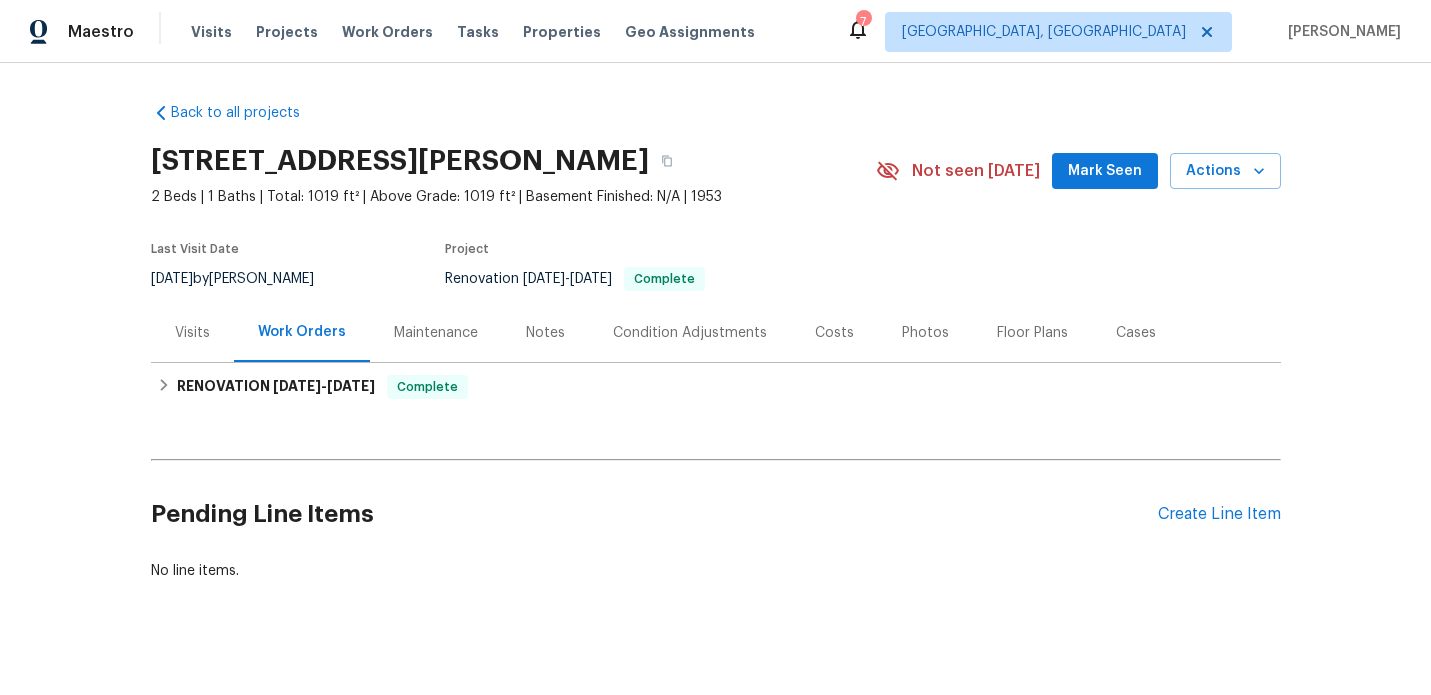 click on "Visits" at bounding box center (192, 333) 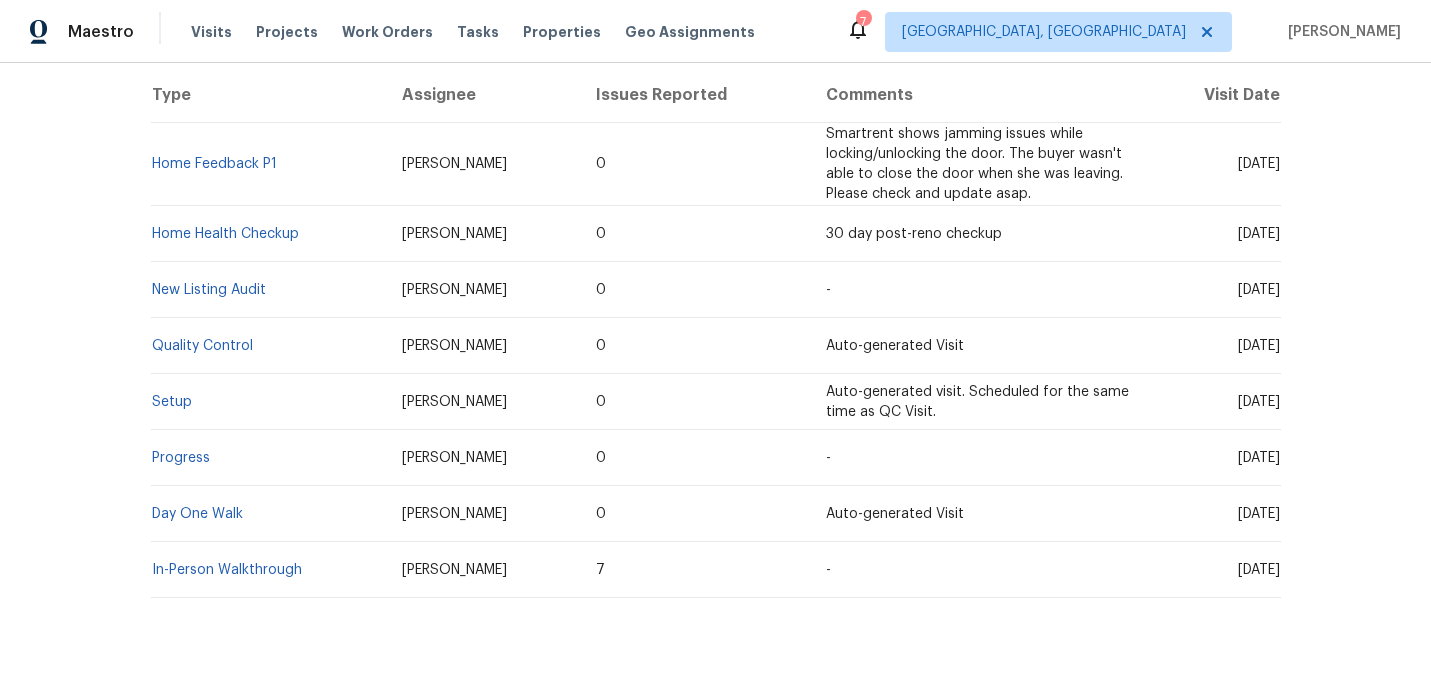 scroll, scrollTop: 428, scrollLeft: 0, axis: vertical 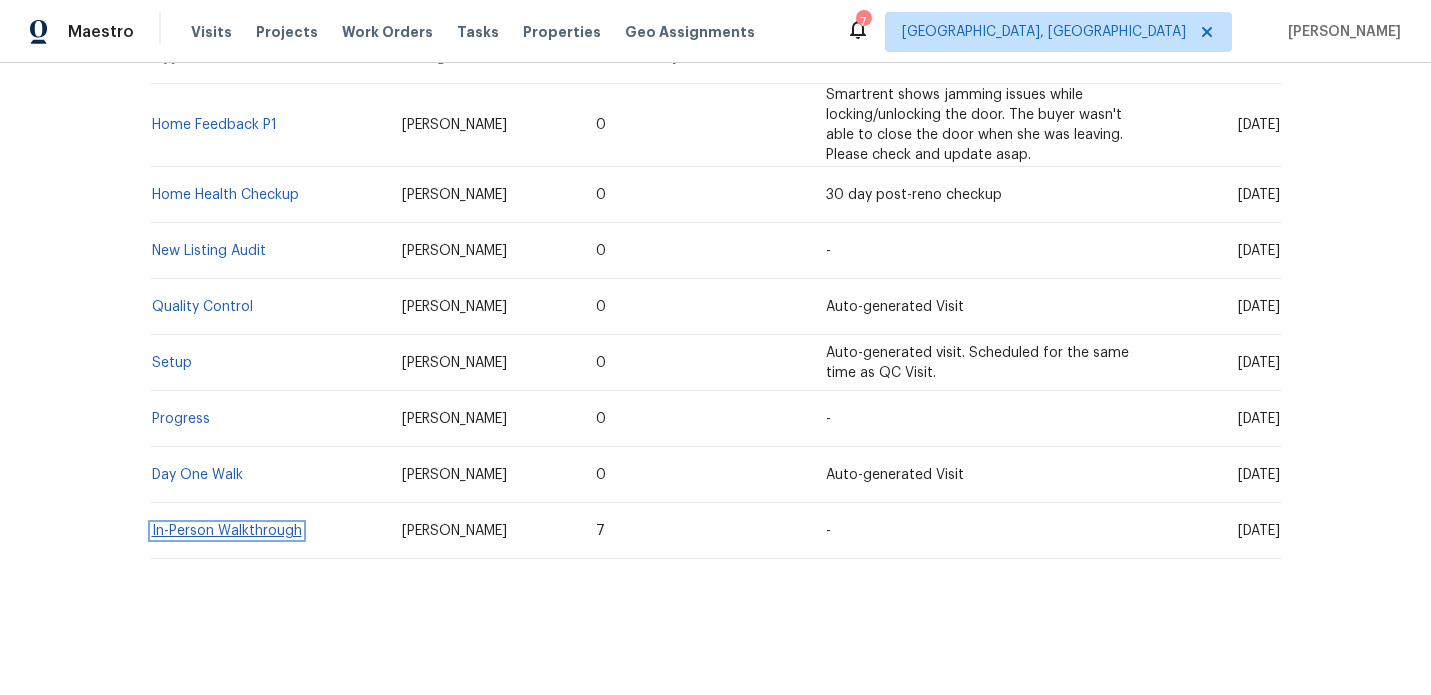 click on "In-Person Walkthrough" at bounding box center [227, 531] 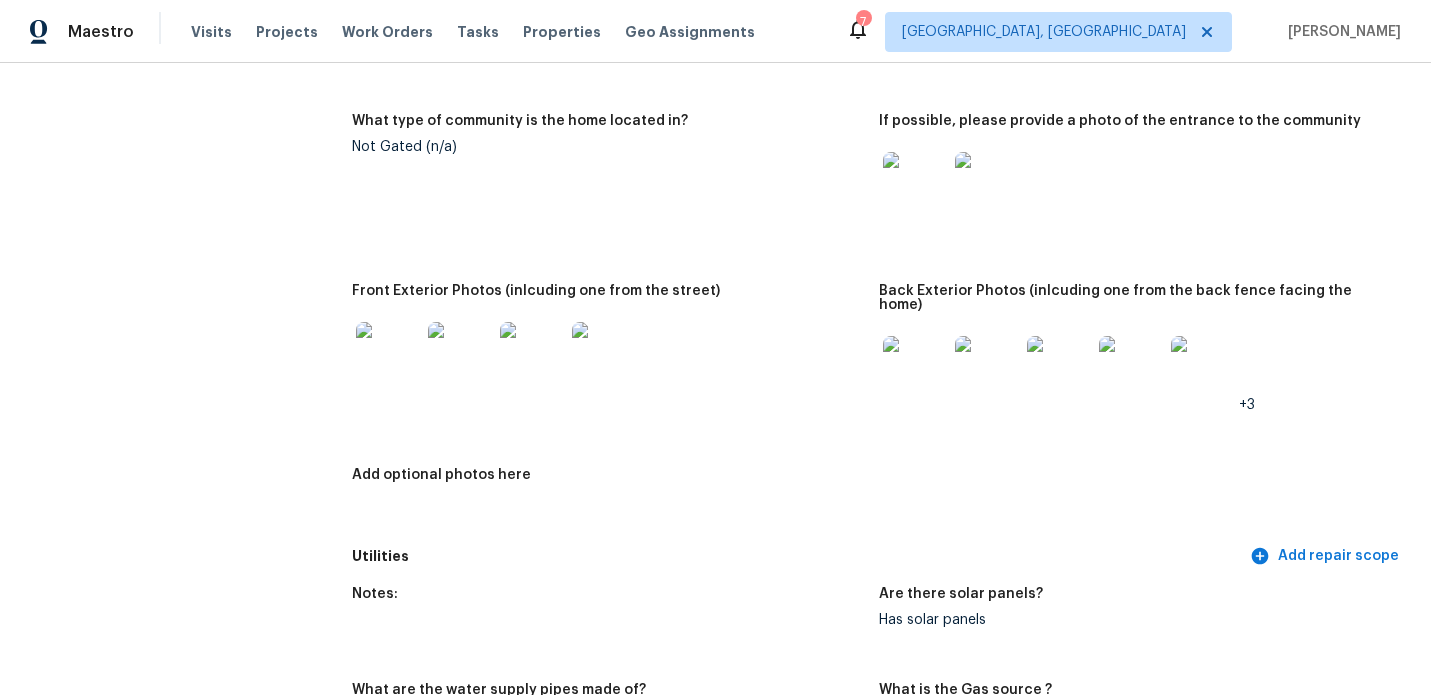 scroll, scrollTop: 876, scrollLeft: 0, axis: vertical 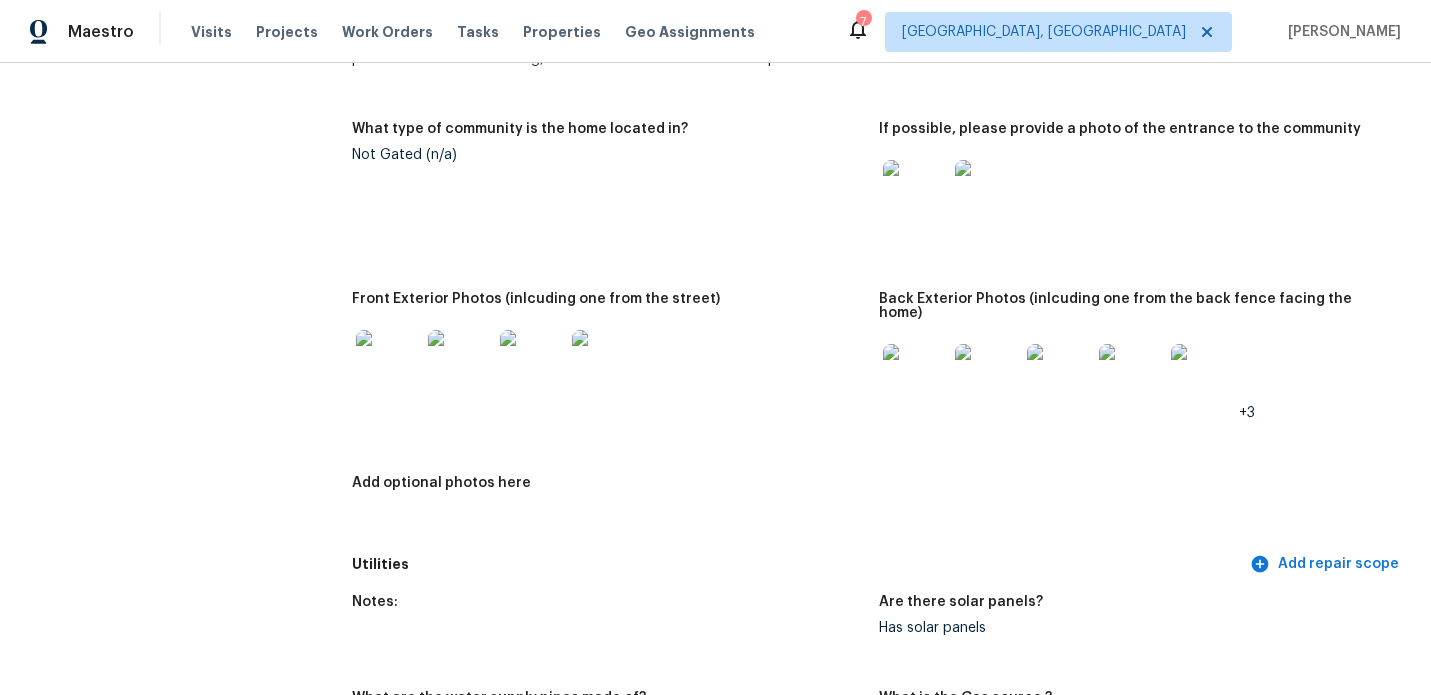 click at bounding box center [915, 376] 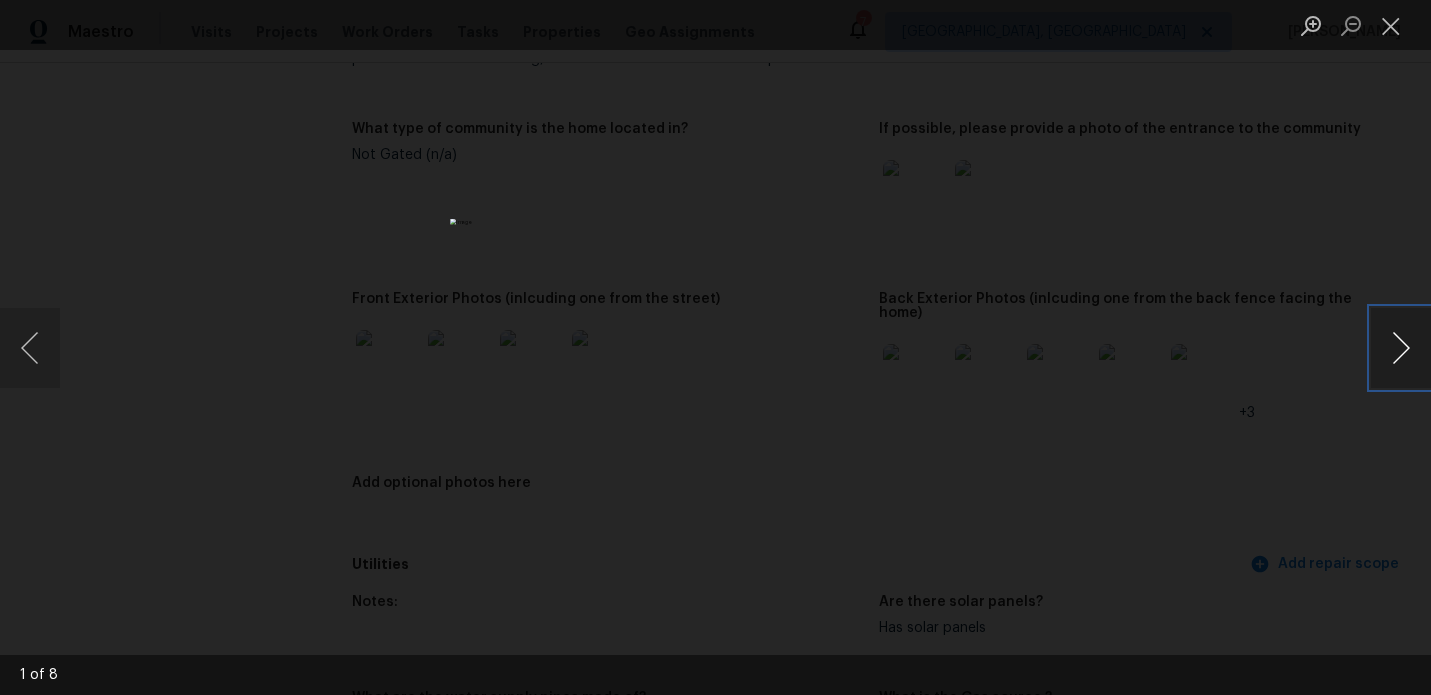 click at bounding box center (1401, 348) 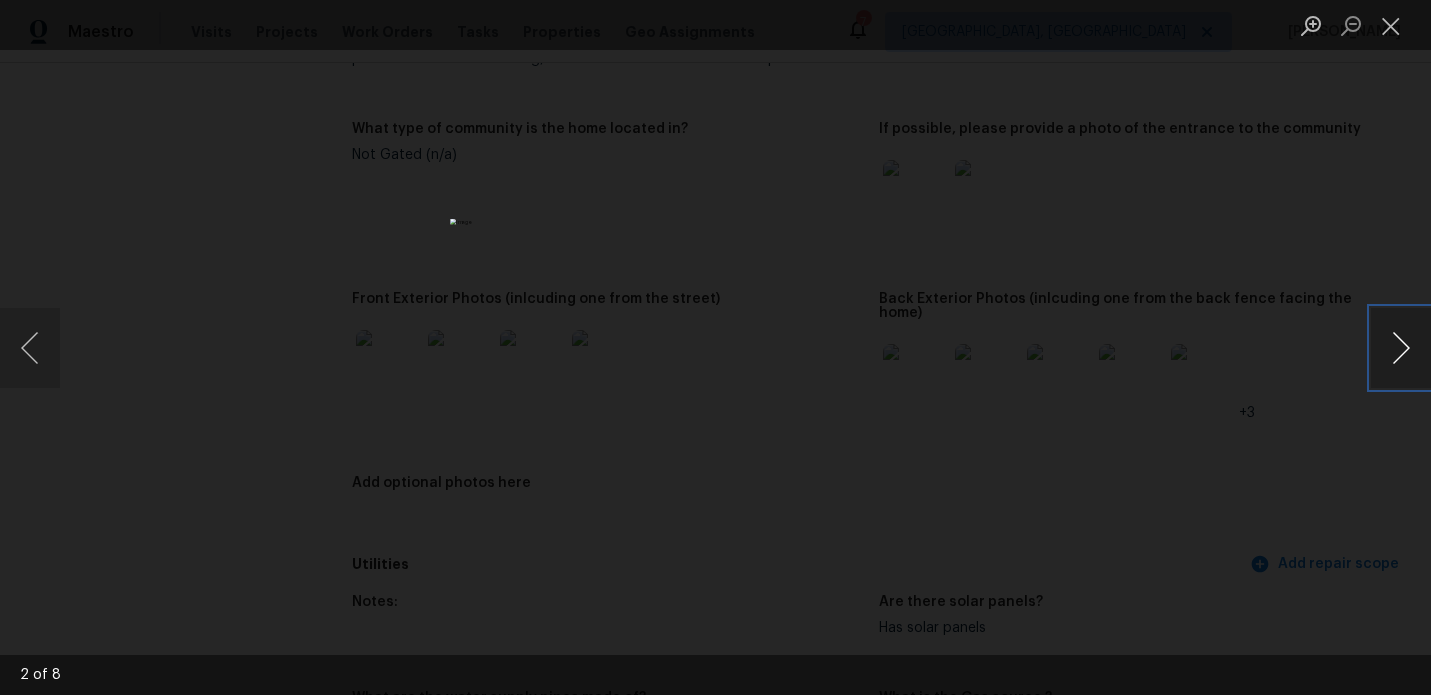 click at bounding box center (1401, 348) 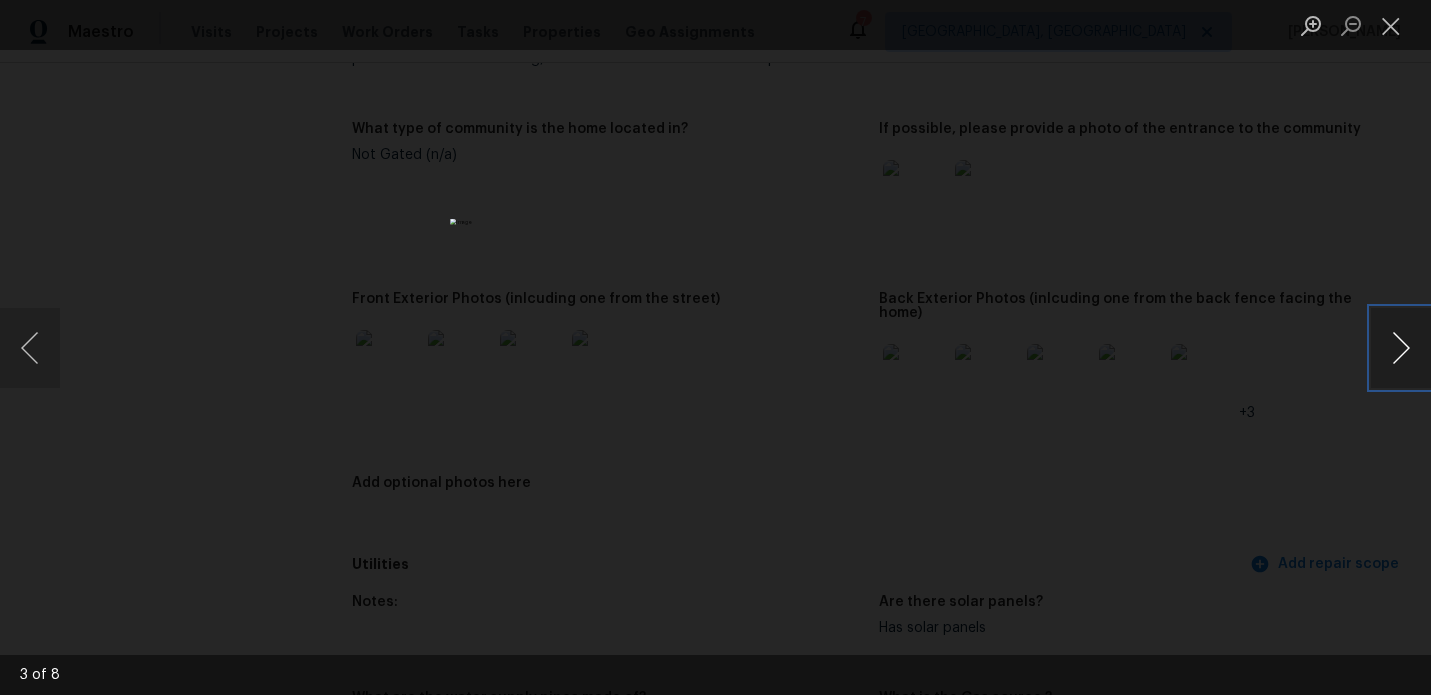 click at bounding box center [1401, 348] 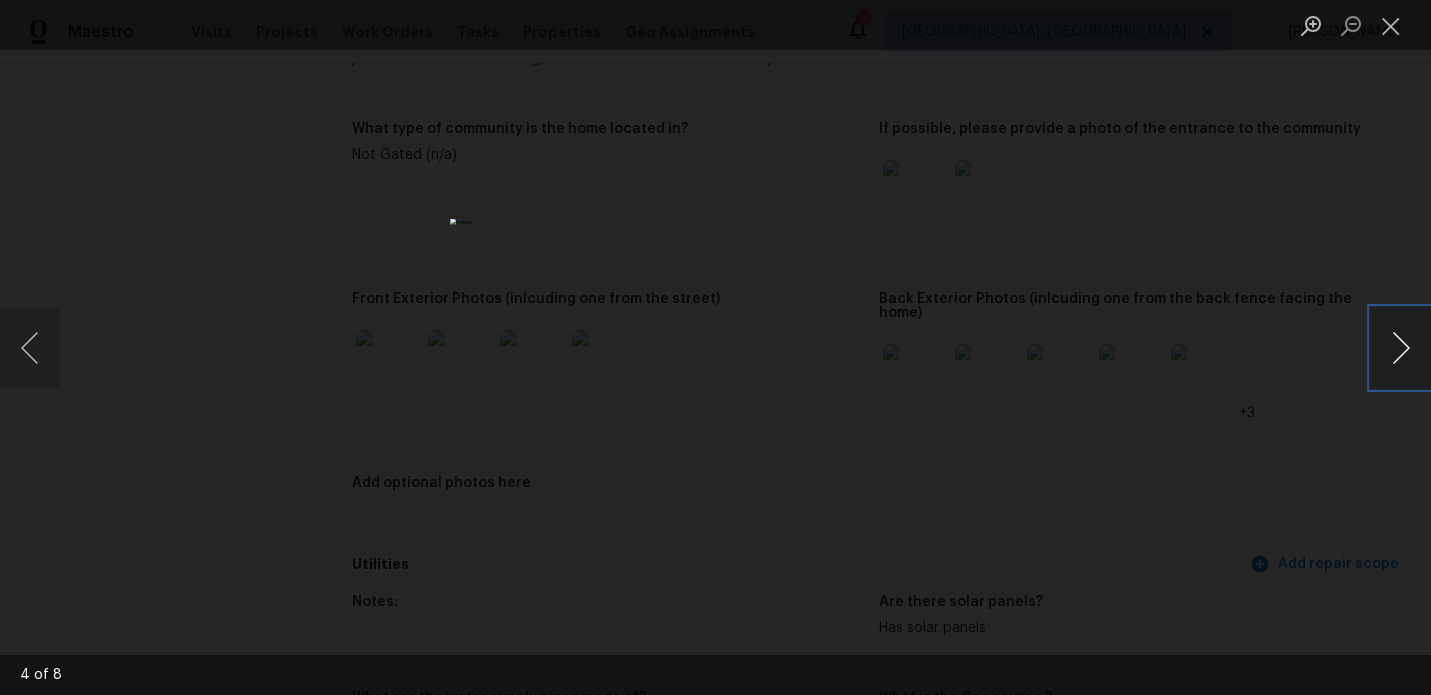 click at bounding box center (1401, 348) 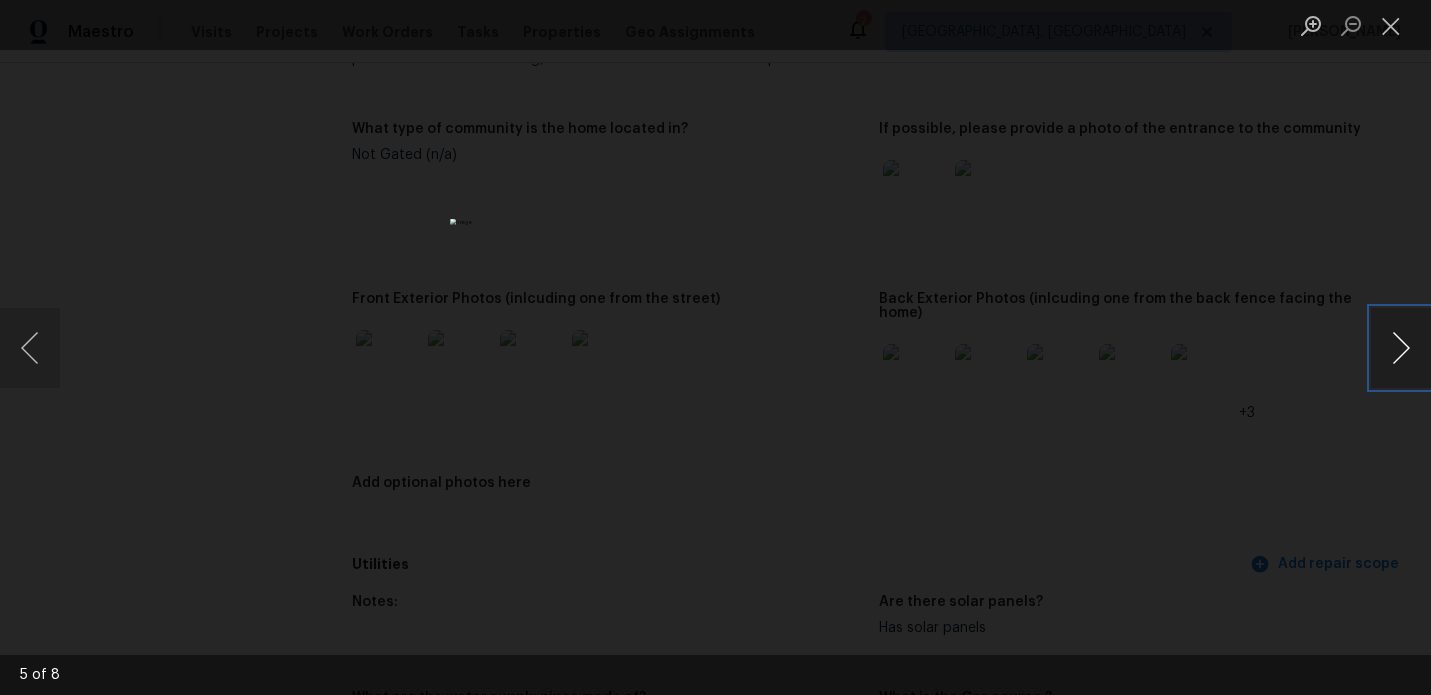 click at bounding box center (1401, 348) 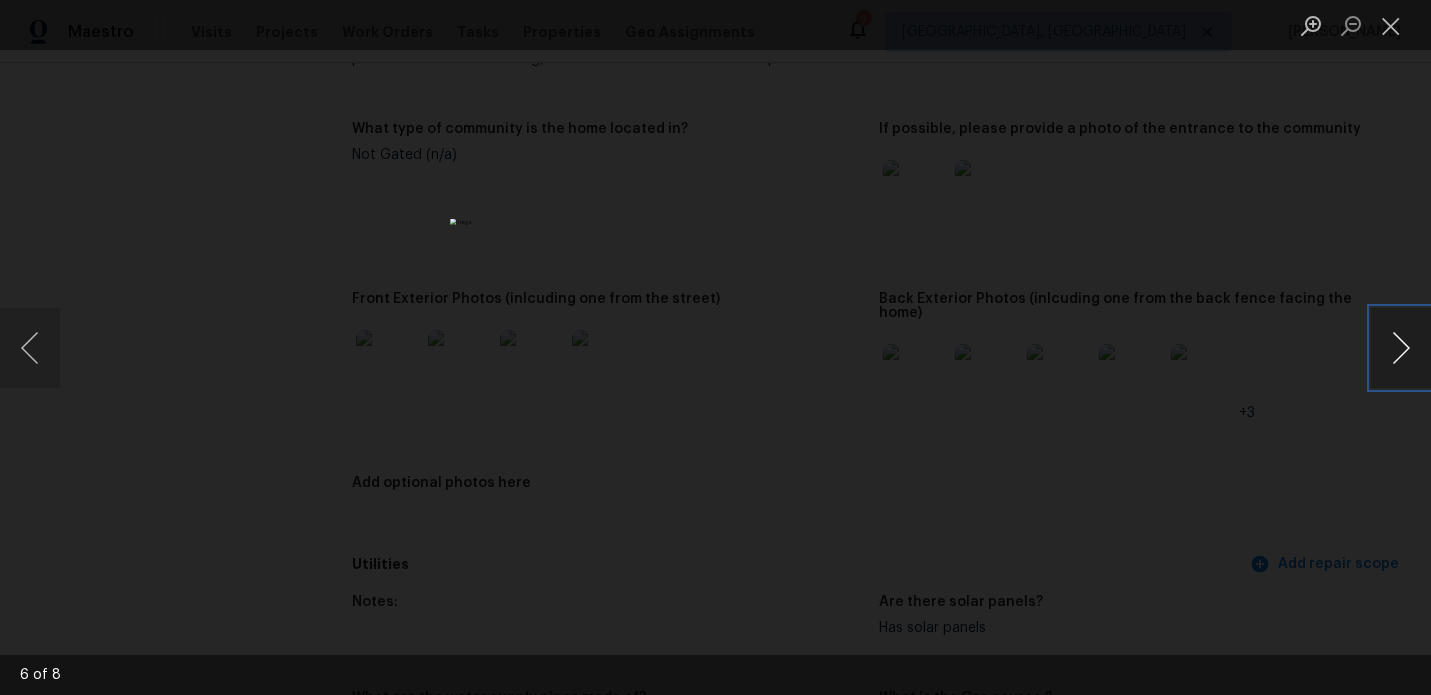 click at bounding box center (1401, 348) 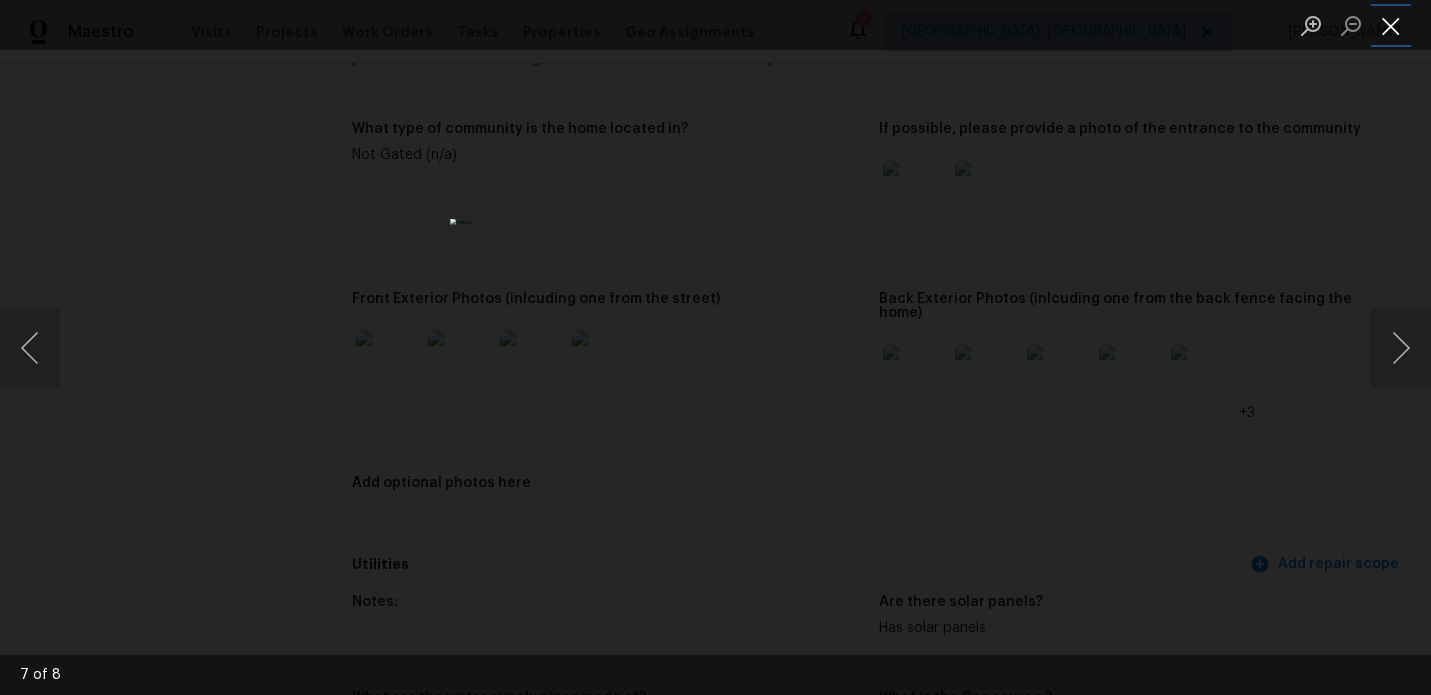 click at bounding box center (1391, 25) 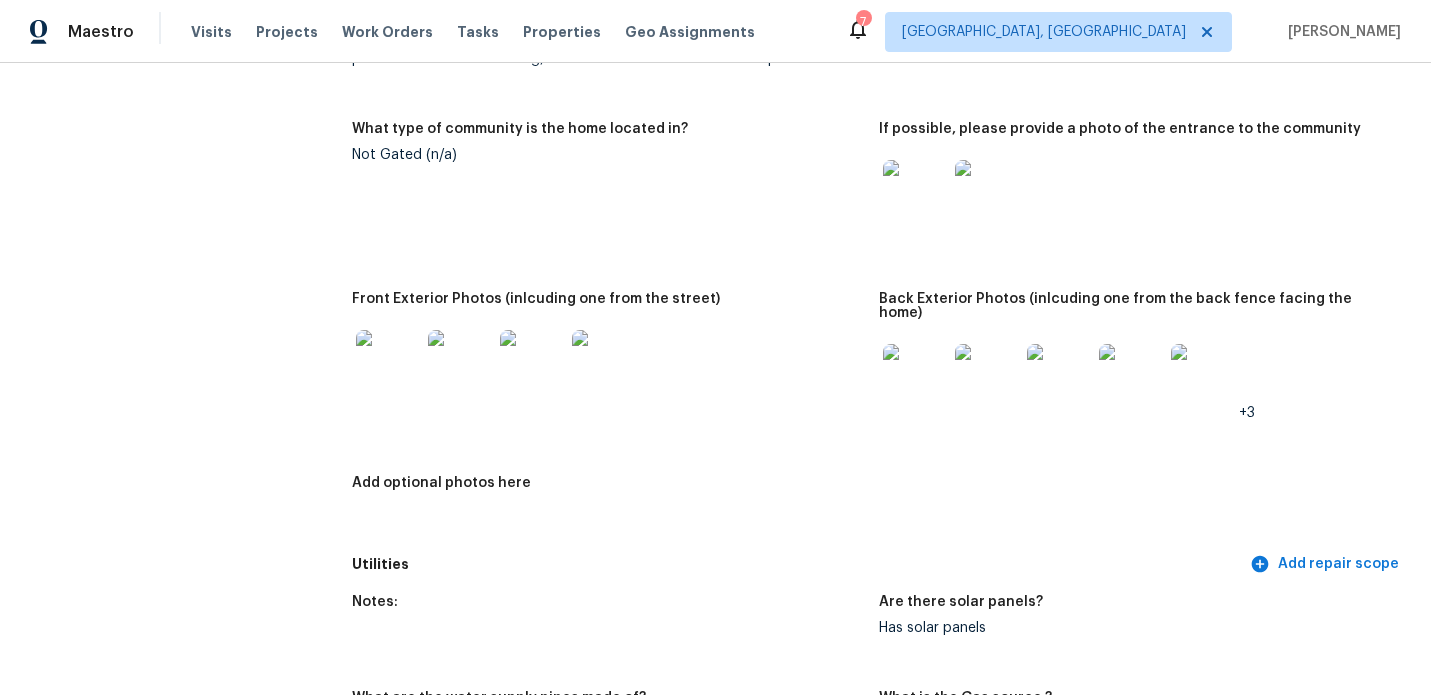 click at bounding box center (388, 362) 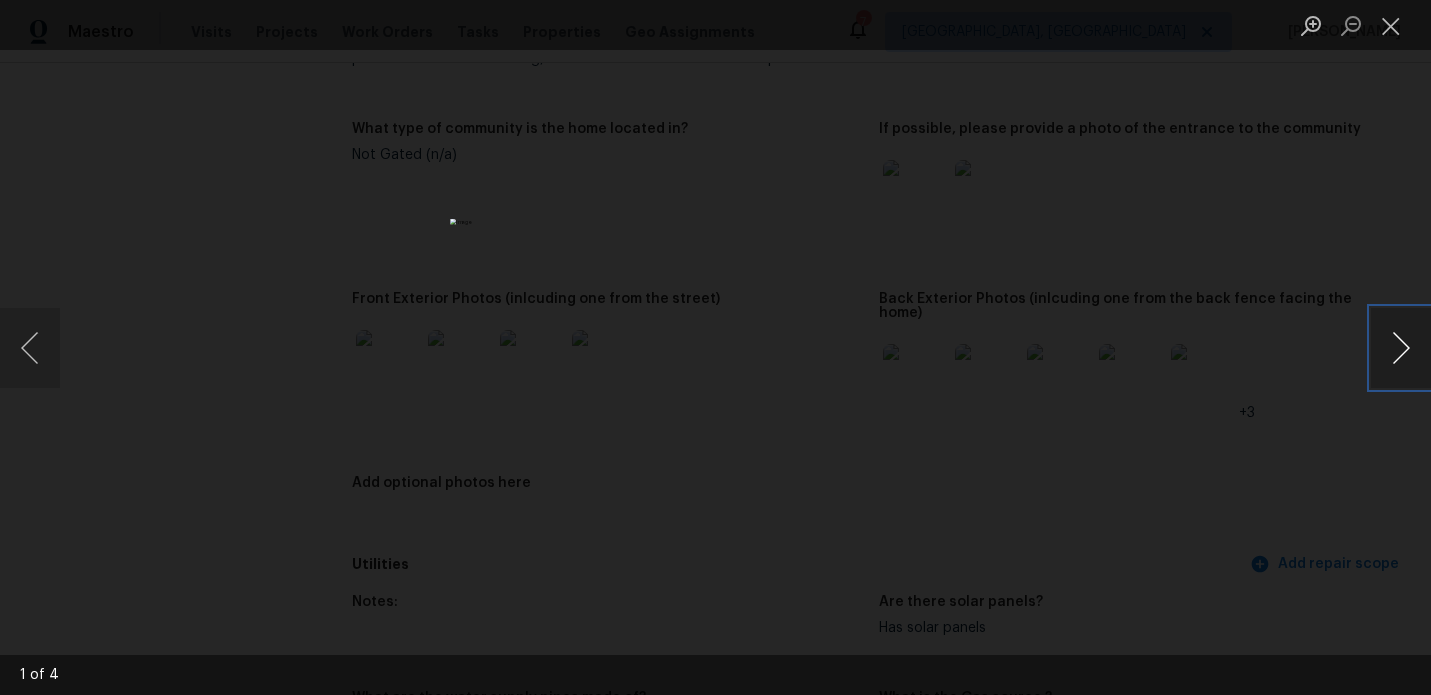 click at bounding box center [1401, 348] 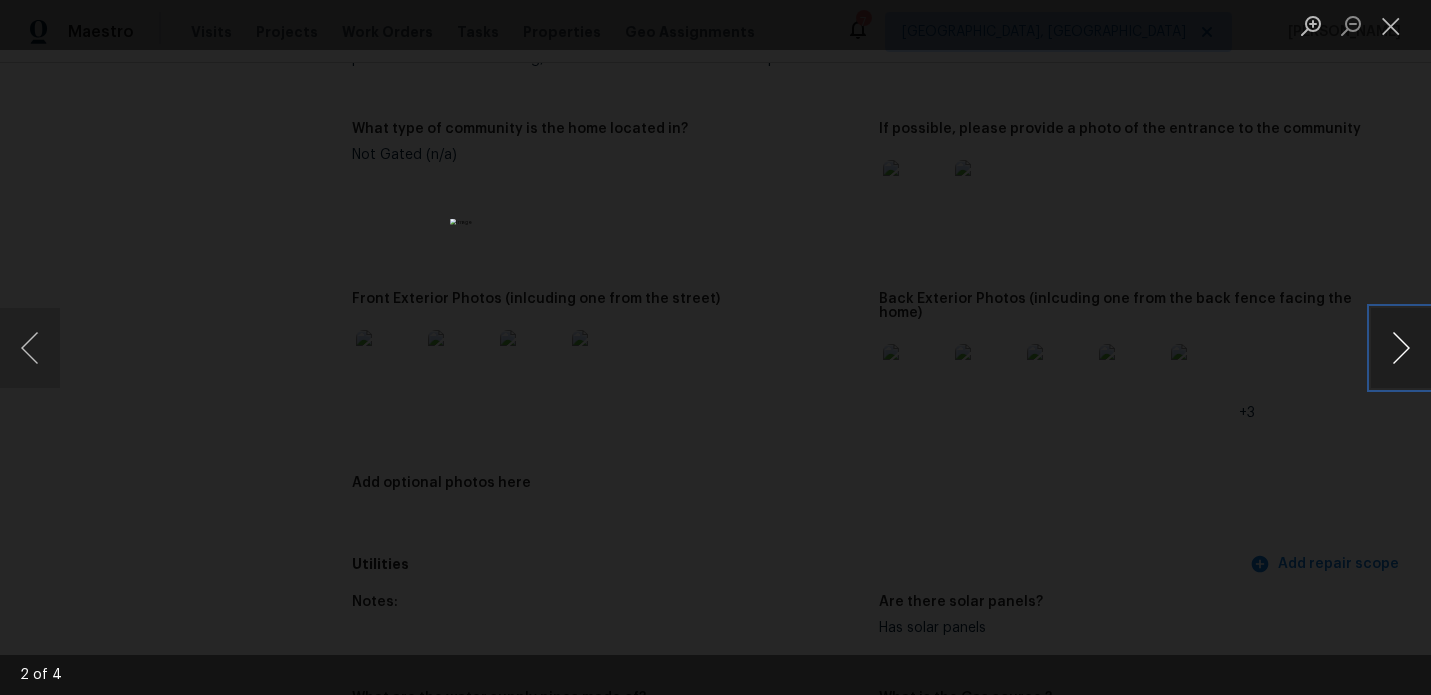 click at bounding box center (1401, 348) 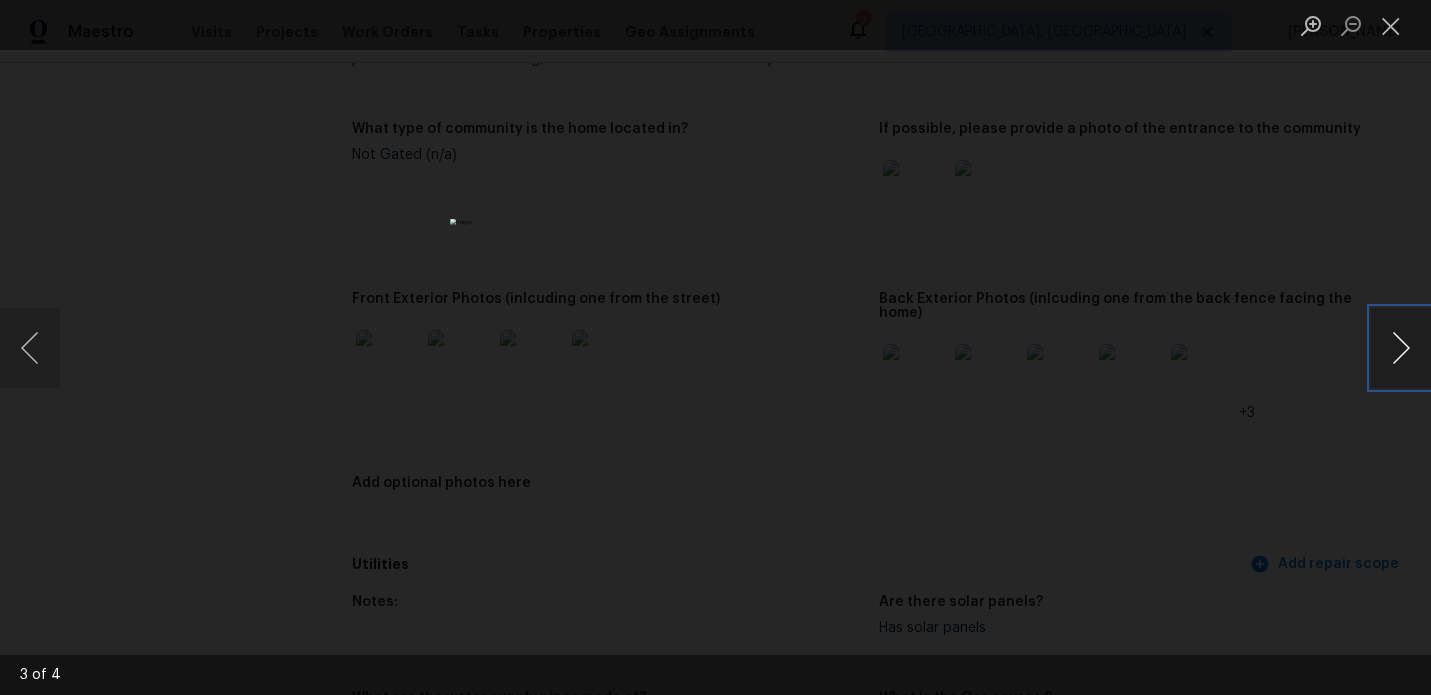 click at bounding box center [1401, 348] 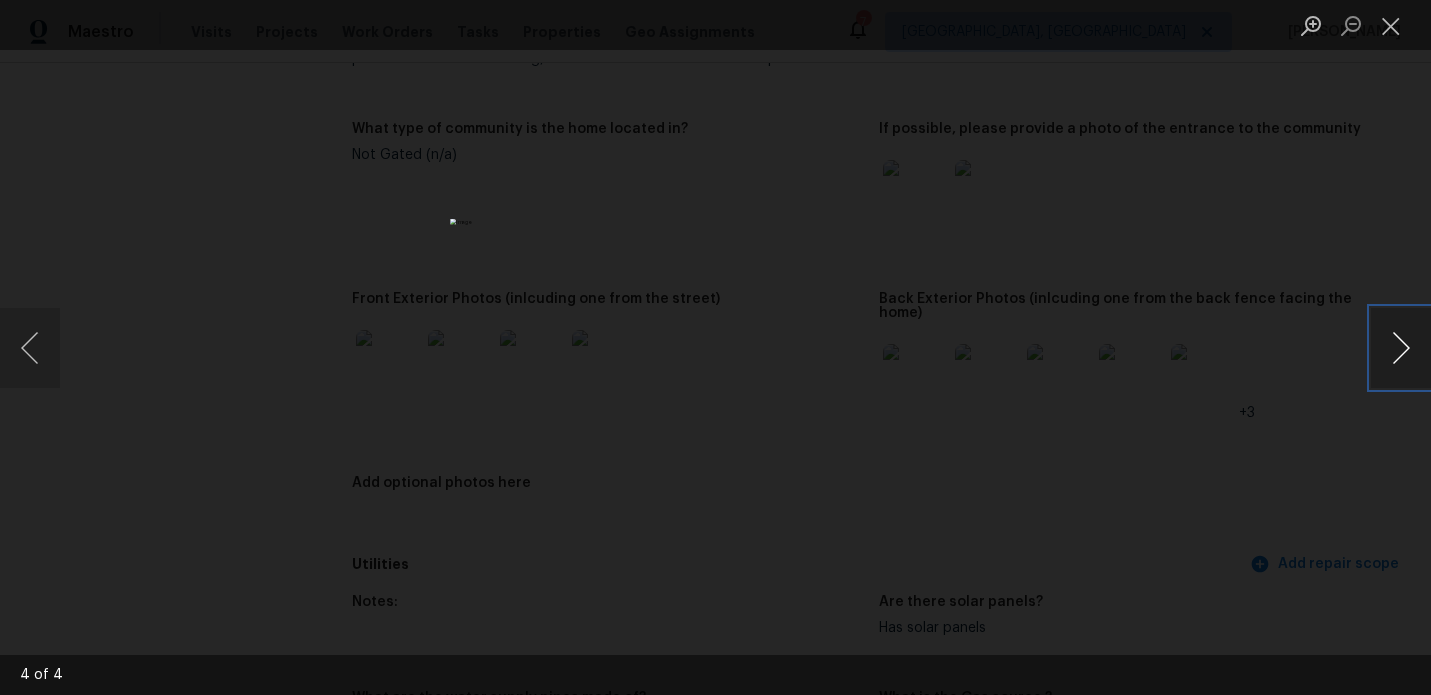 click at bounding box center (1401, 348) 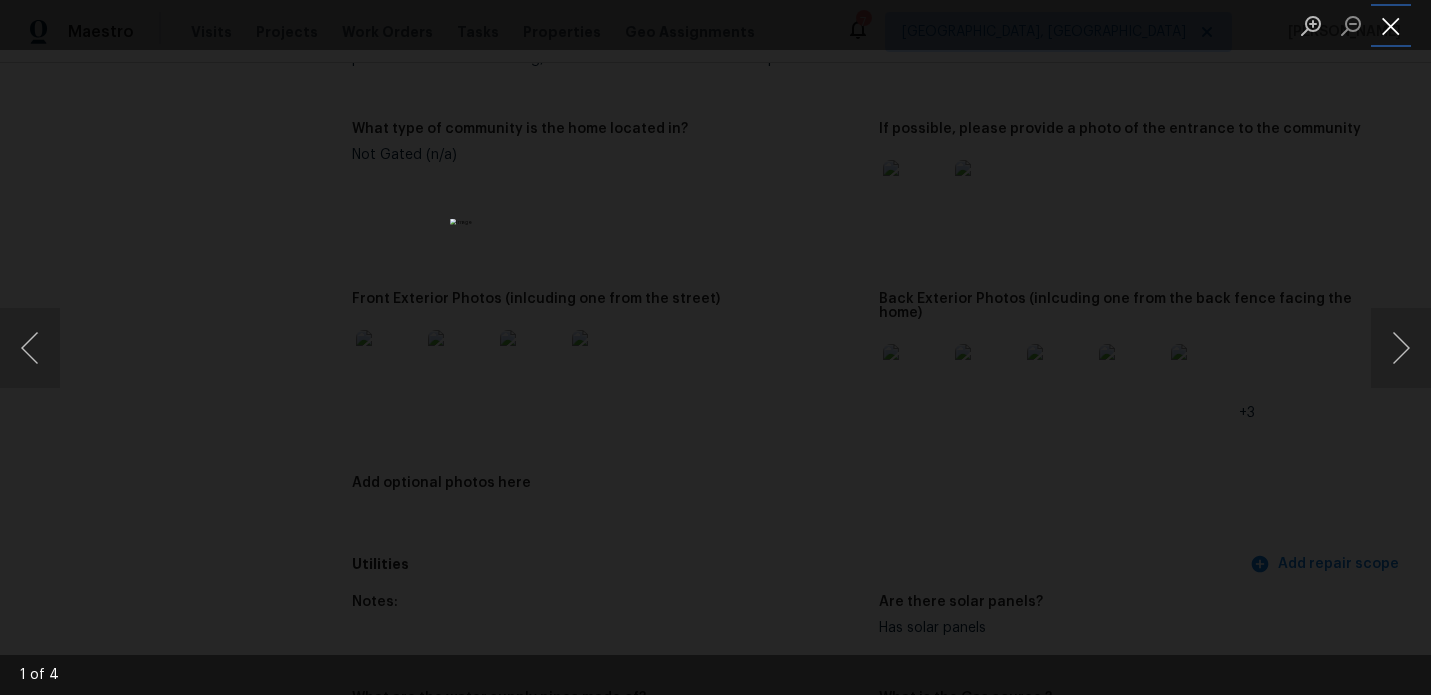 click at bounding box center (1391, 25) 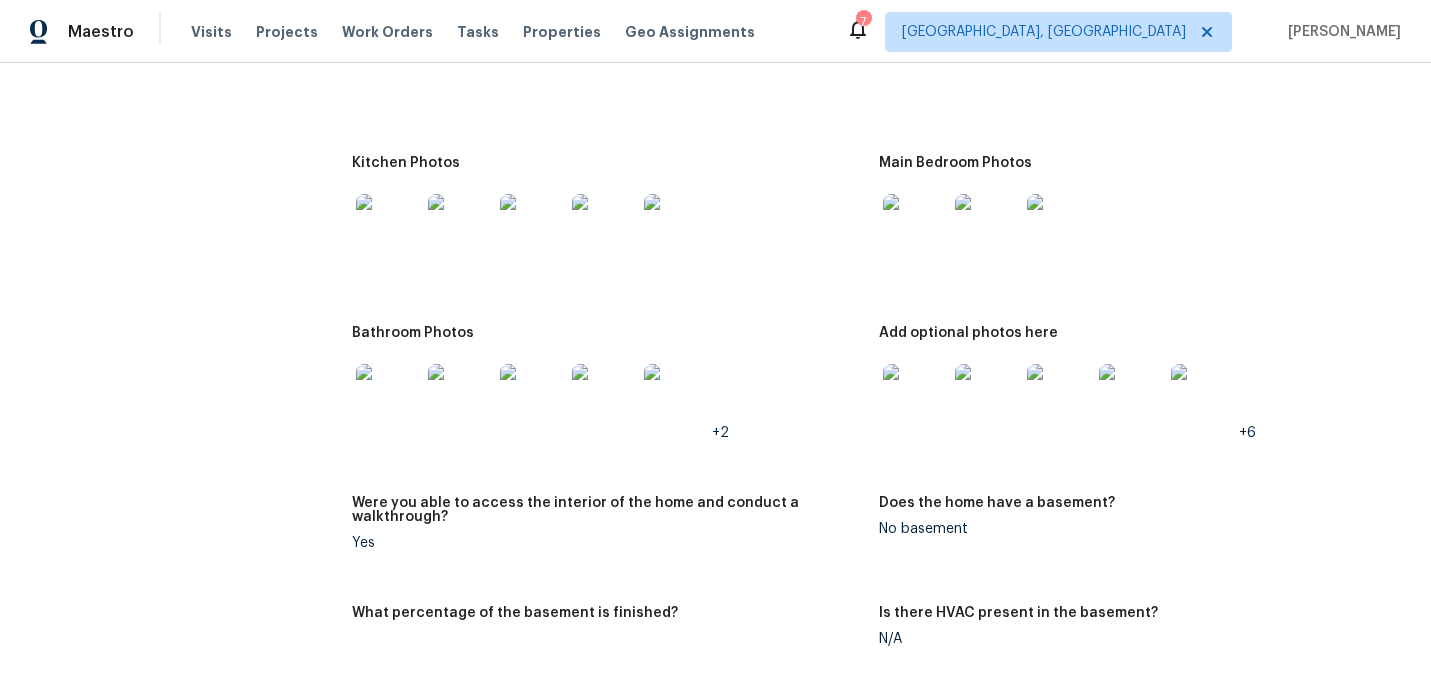 scroll, scrollTop: 2367, scrollLeft: 0, axis: vertical 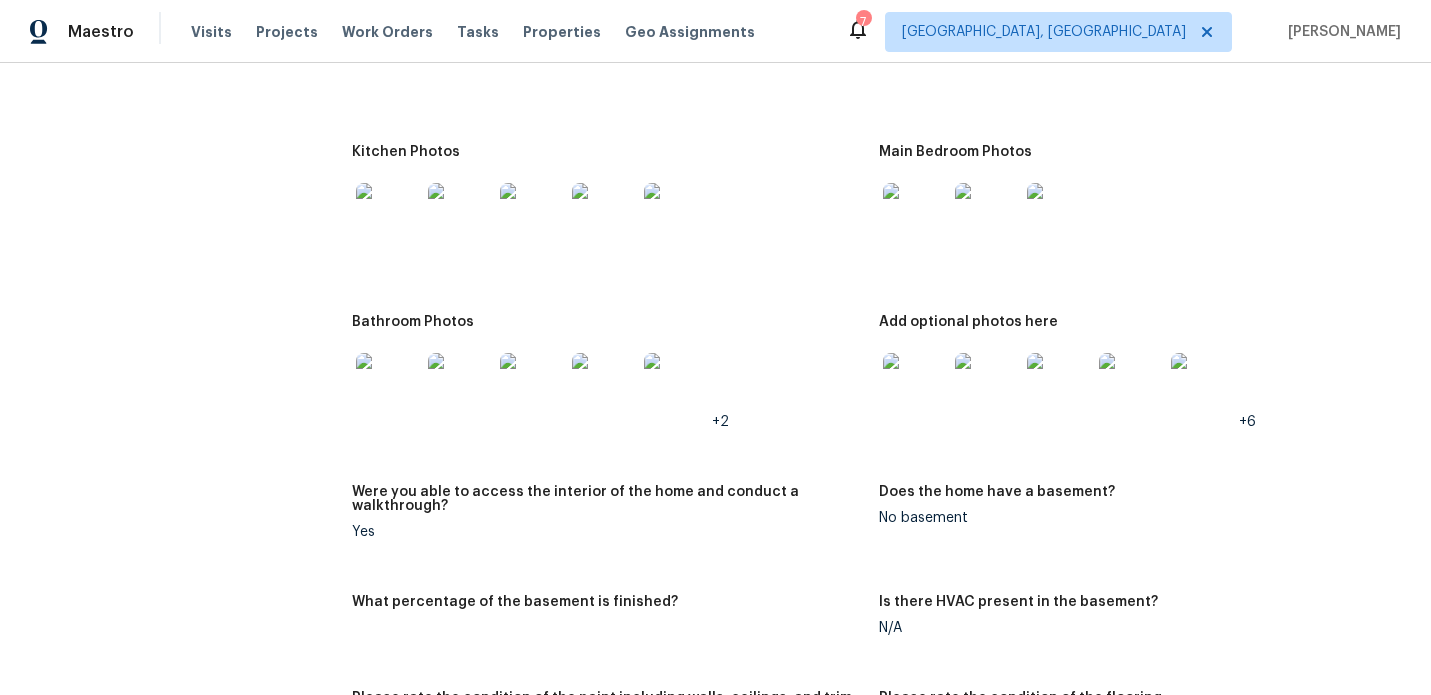 click at bounding box center (915, 385) 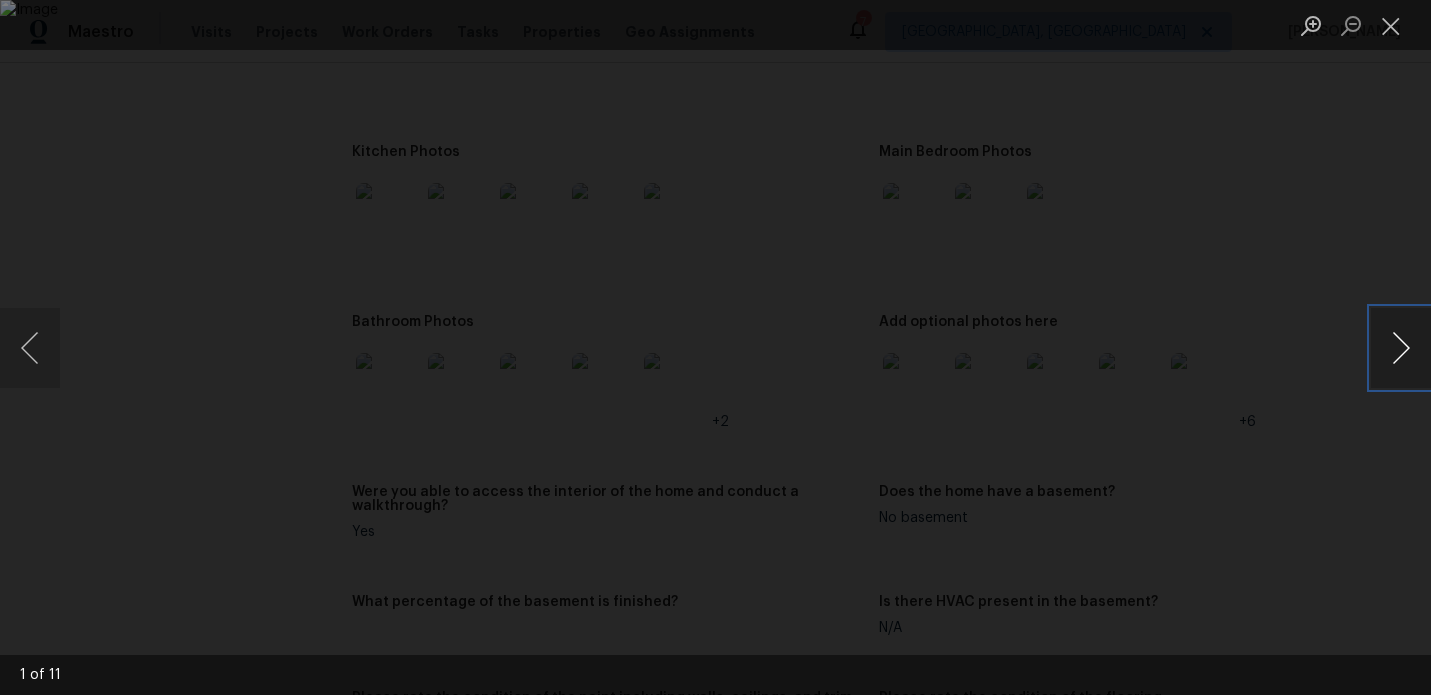 click at bounding box center (1401, 348) 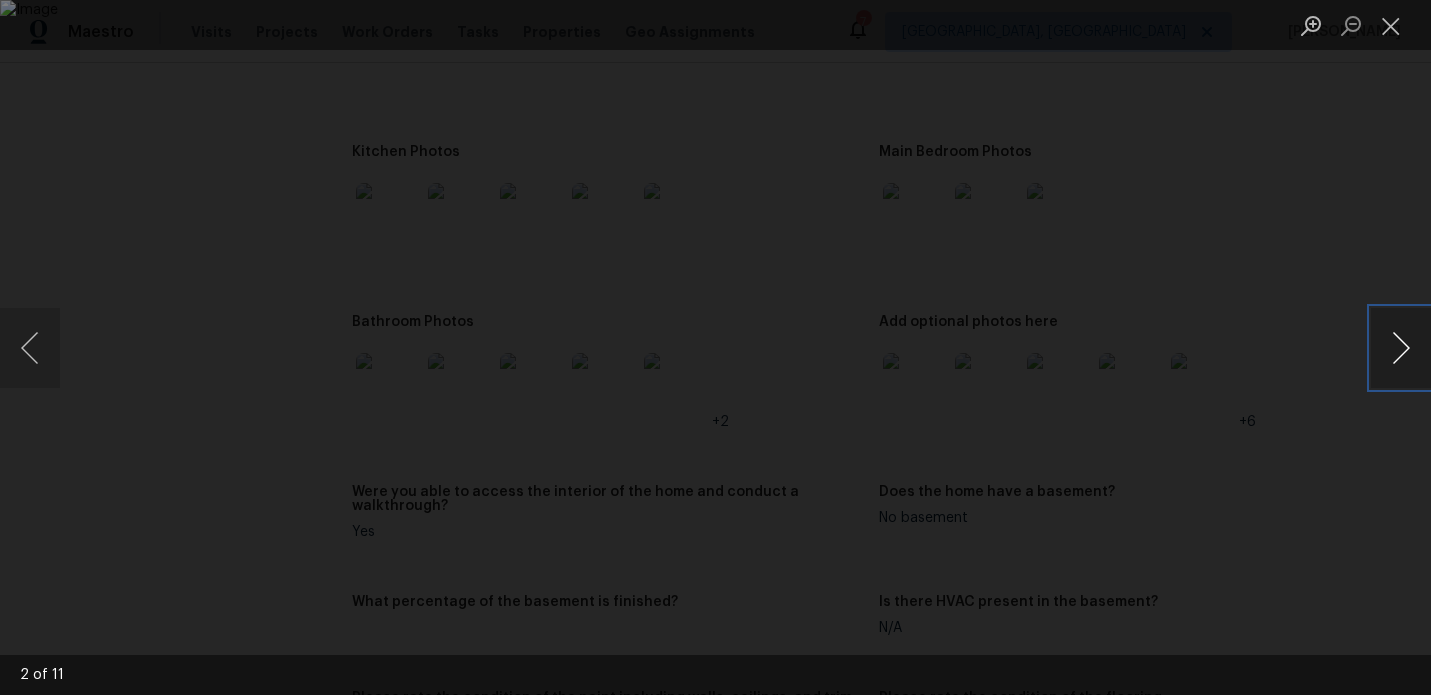 click at bounding box center (1401, 348) 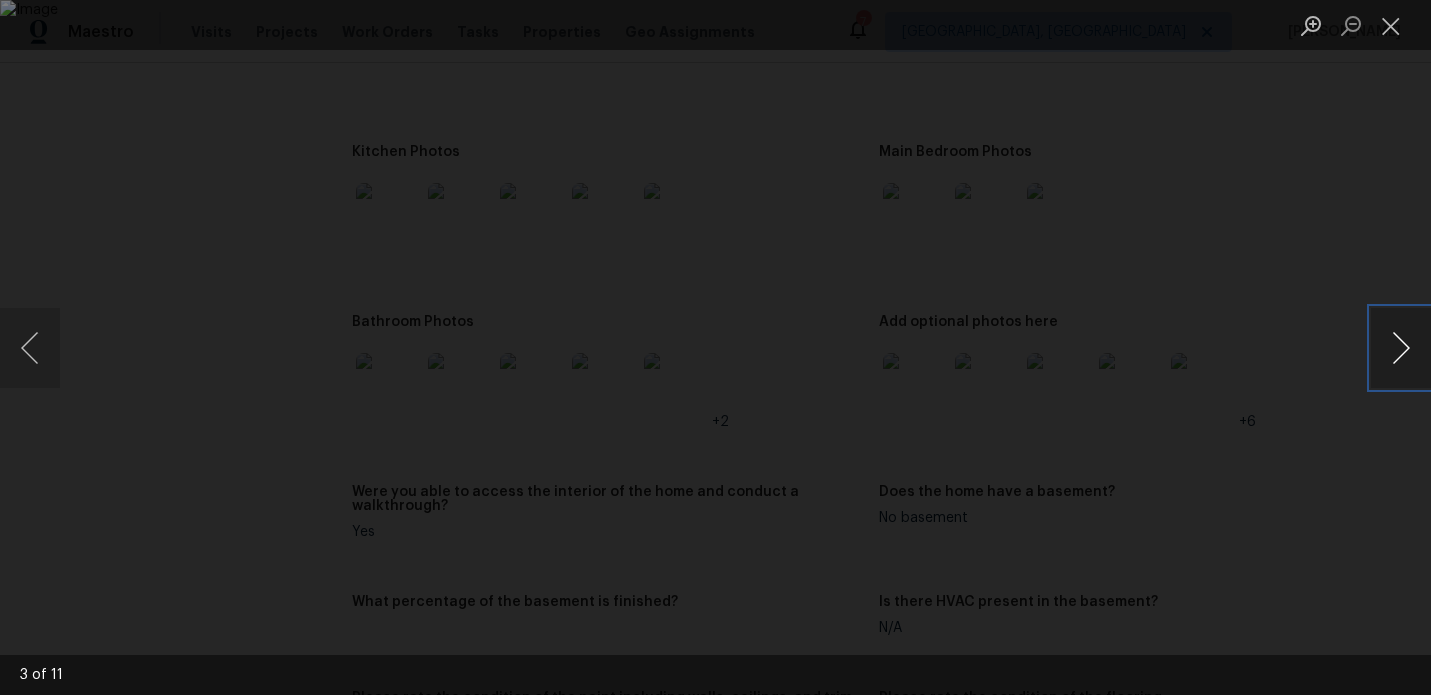 click at bounding box center (1401, 348) 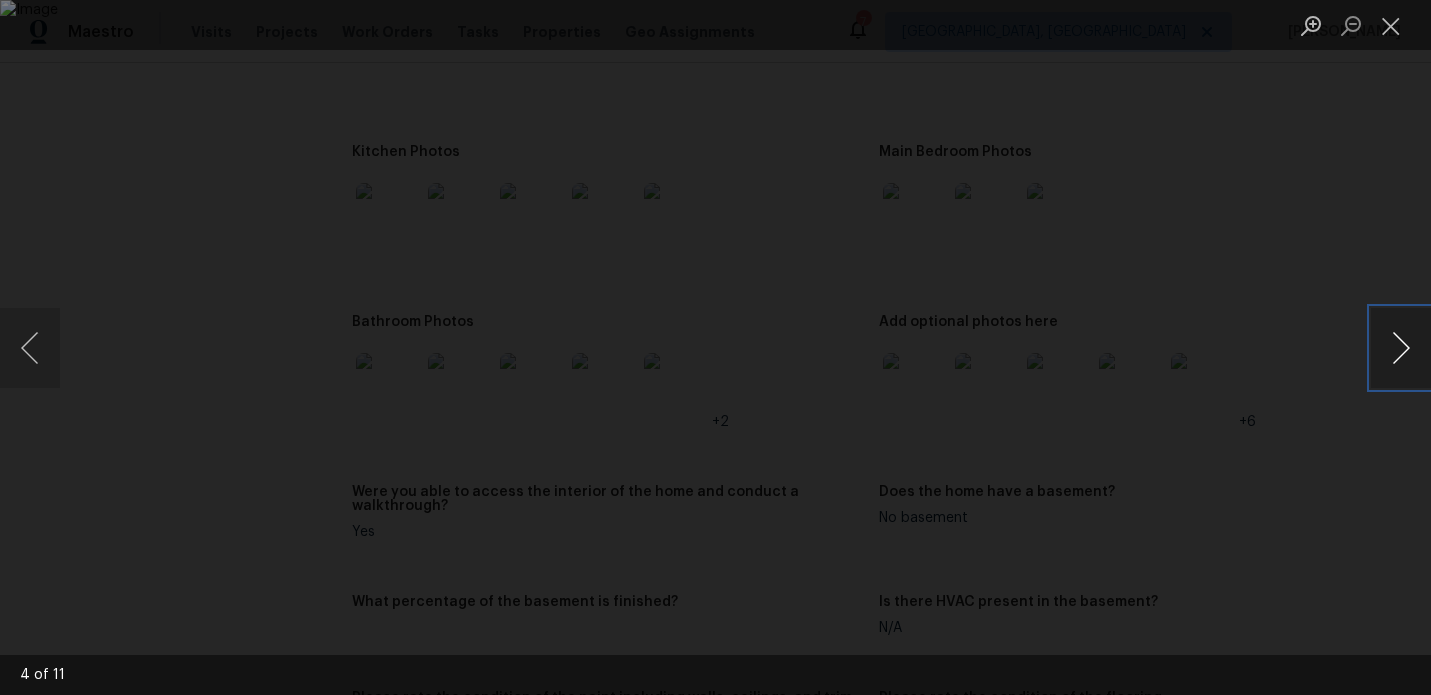 click at bounding box center (1401, 348) 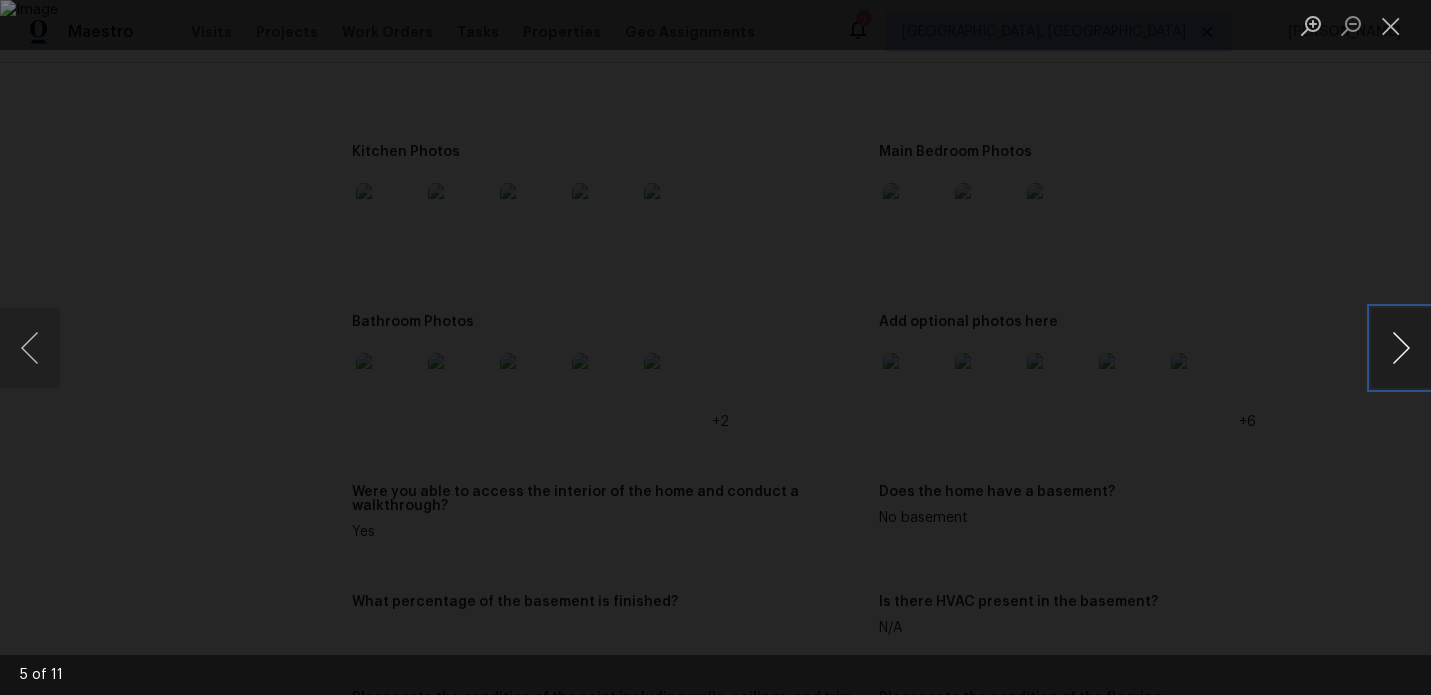 click at bounding box center [1401, 348] 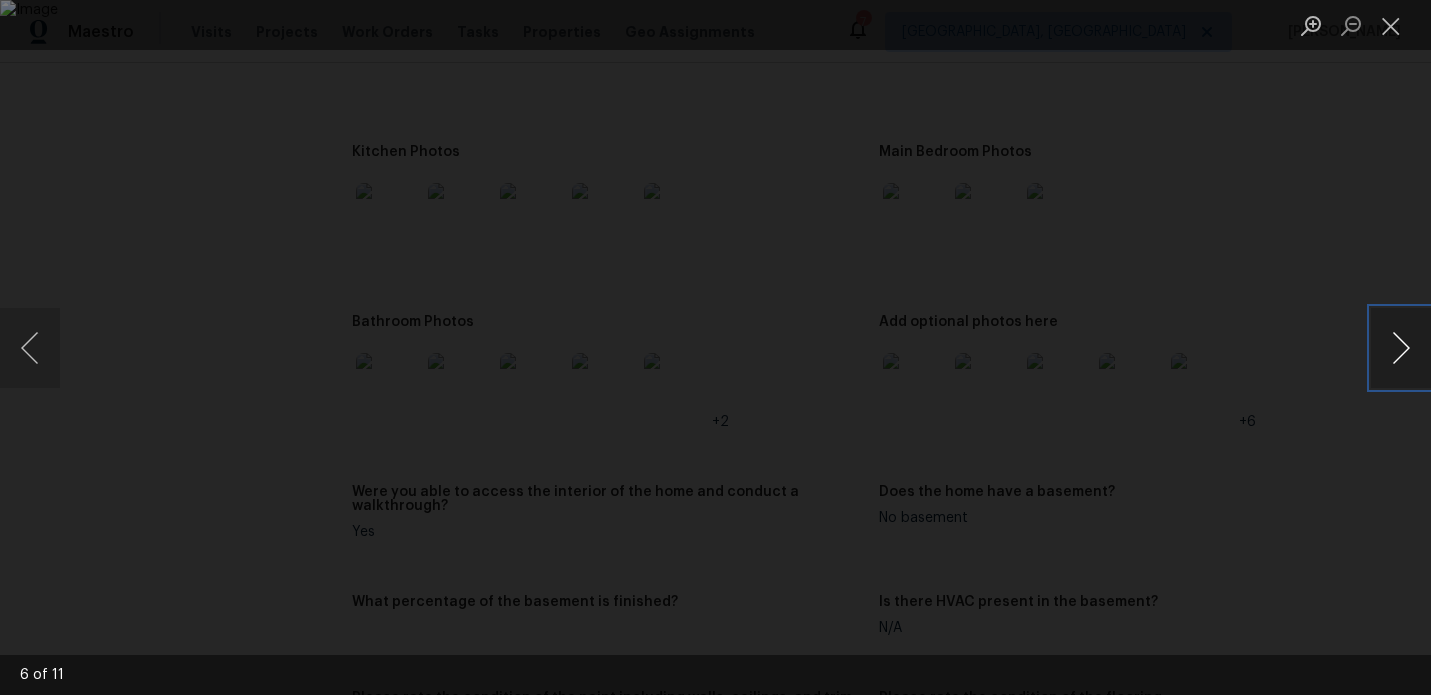 click at bounding box center [1401, 348] 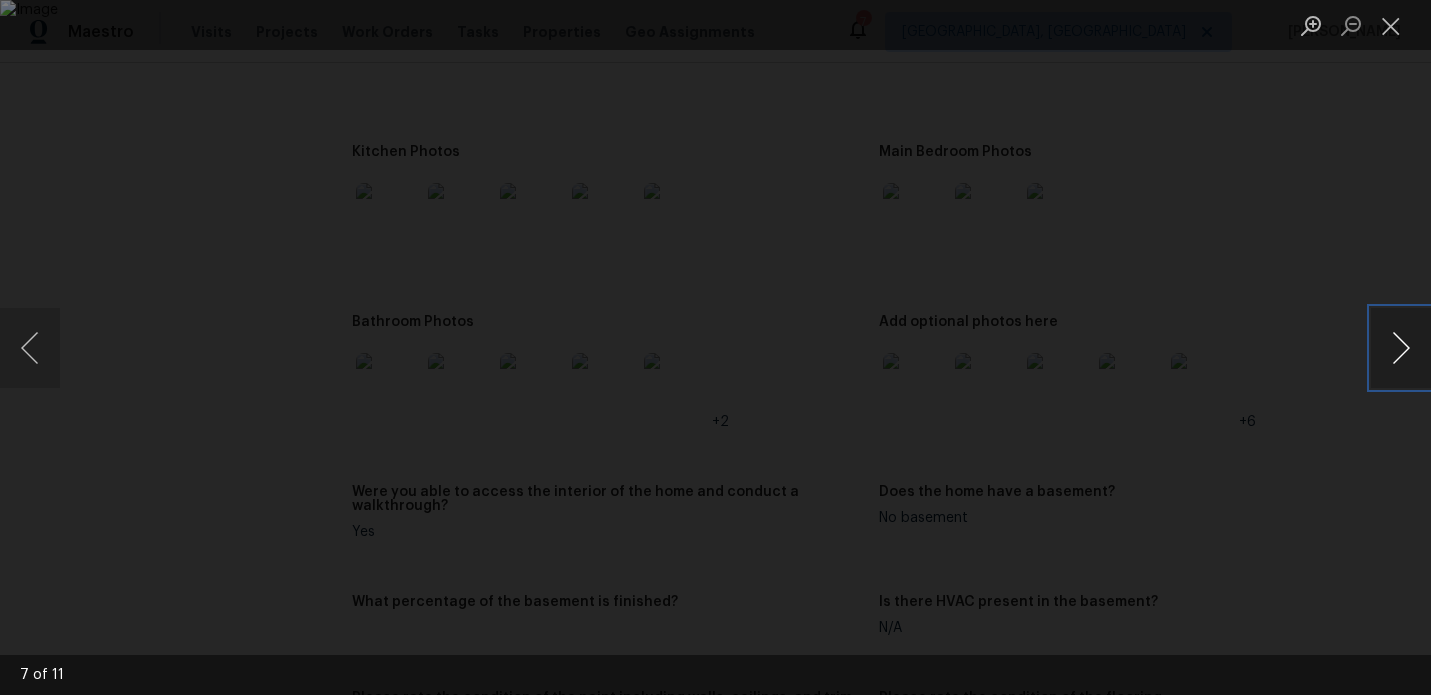 click at bounding box center [1401, 348] 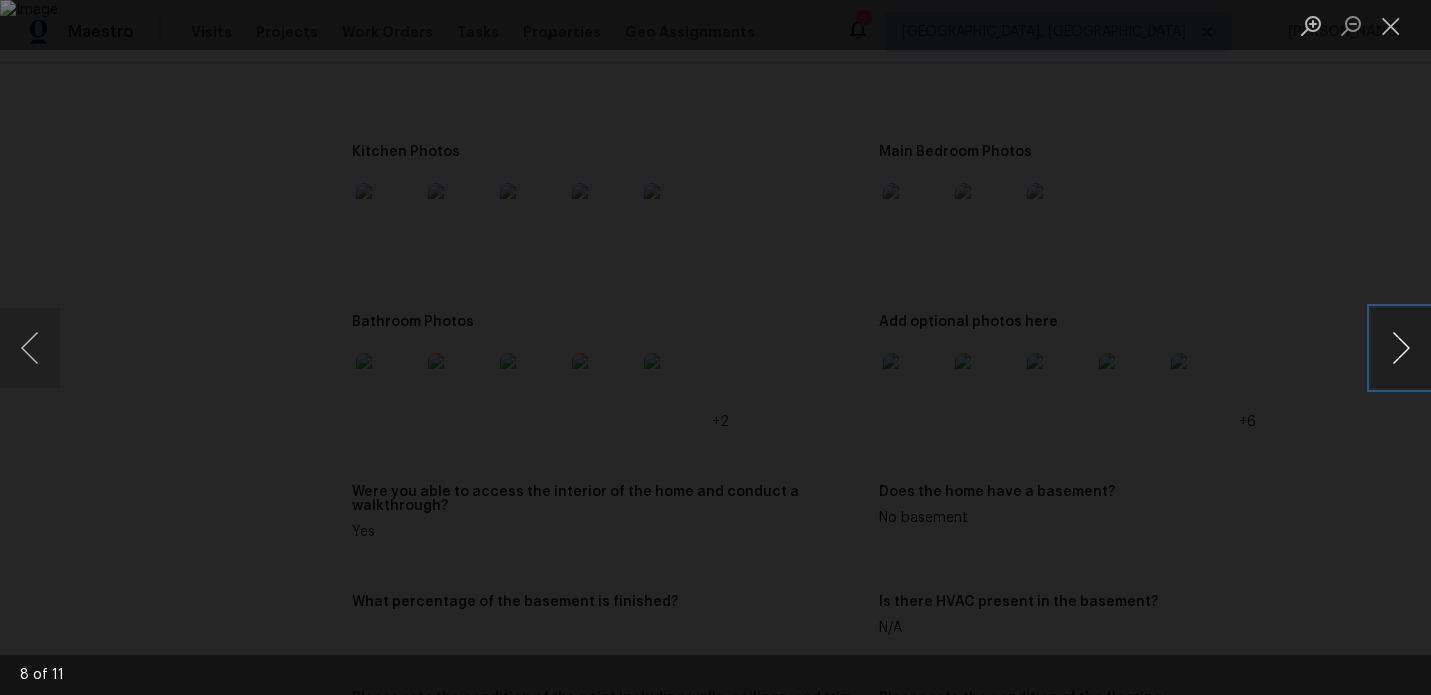 click at bounding box center (1401, 348) 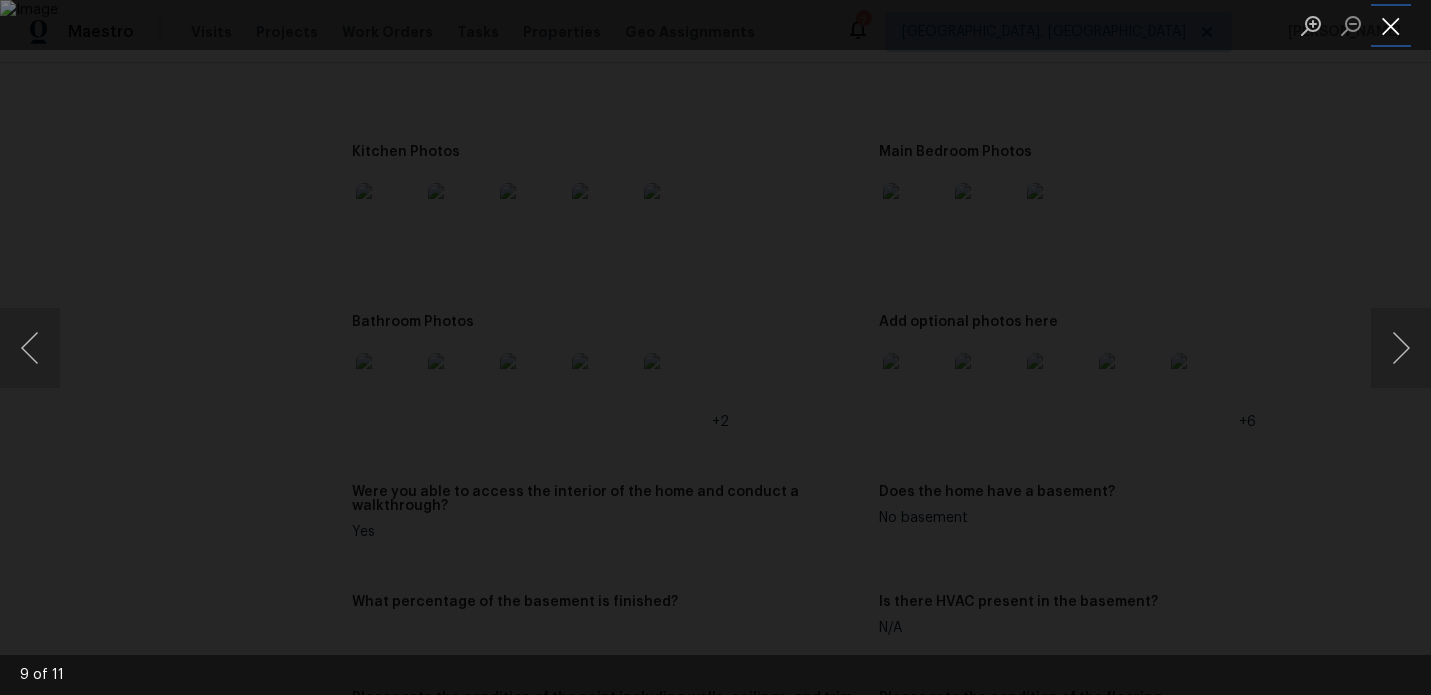 click at bounding box center [1391, 25] 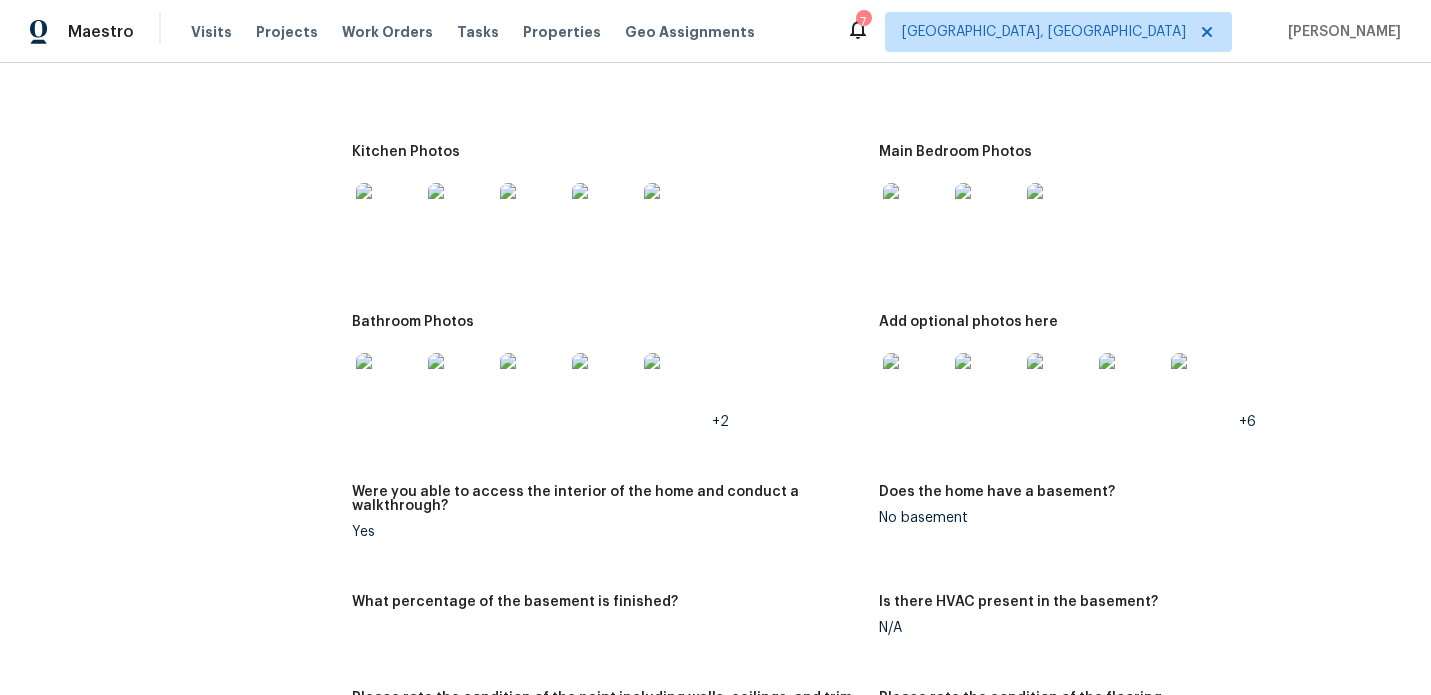 click at bounding box center [388, 385] 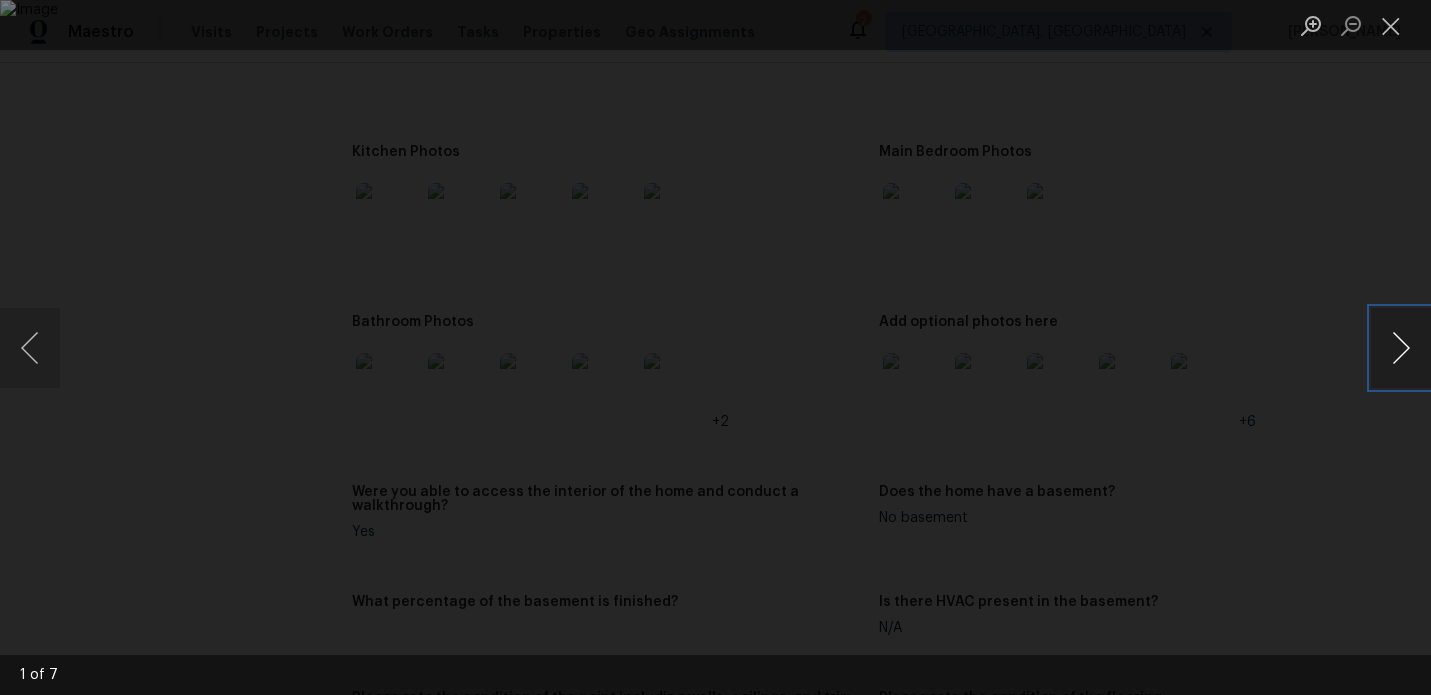 click at bounding box center [1401, 348] 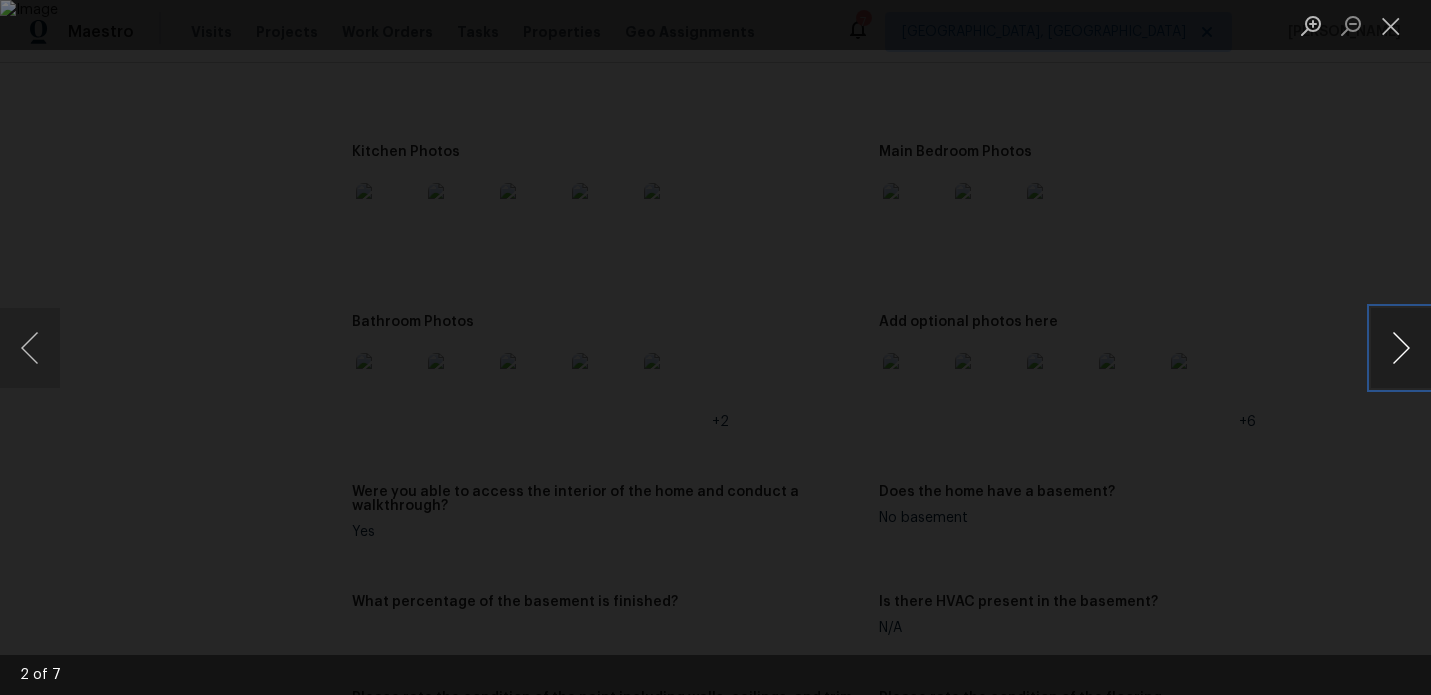 click at bounding box center (1401, 348) 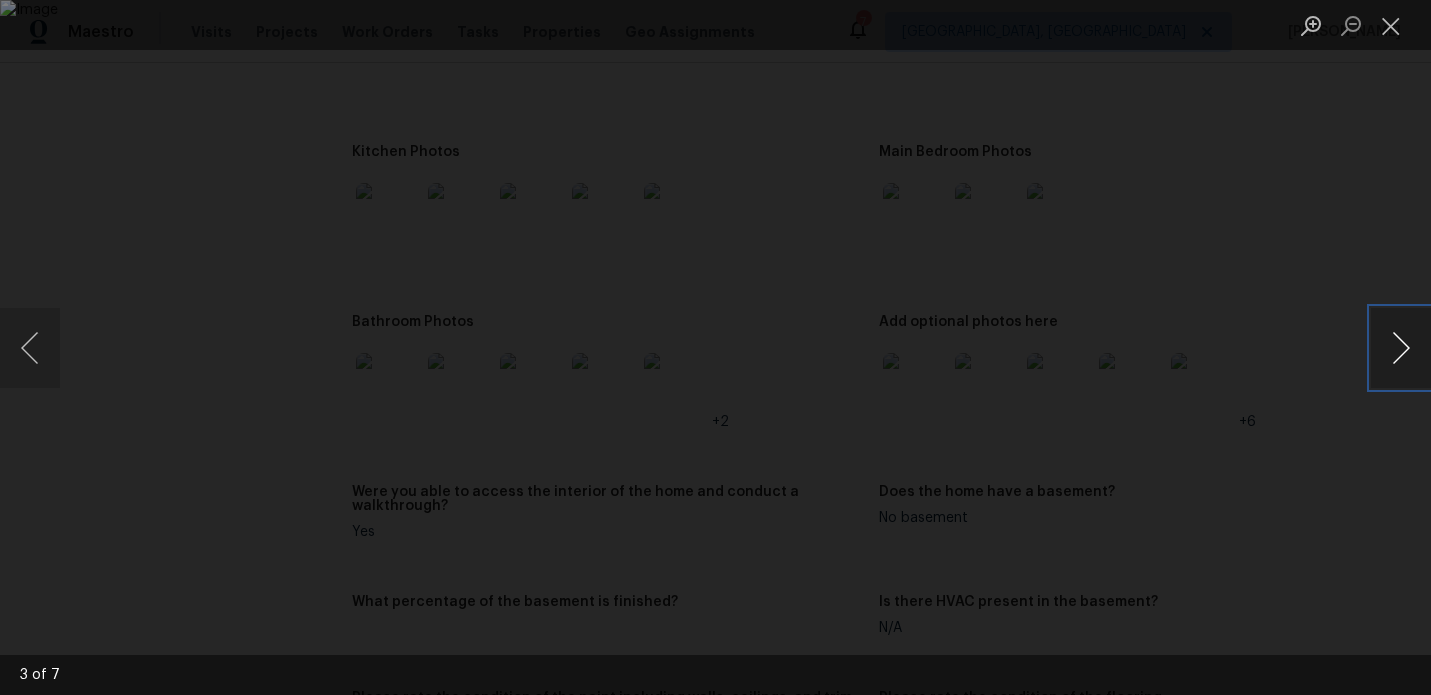 click at bounding box center (1401, 348) 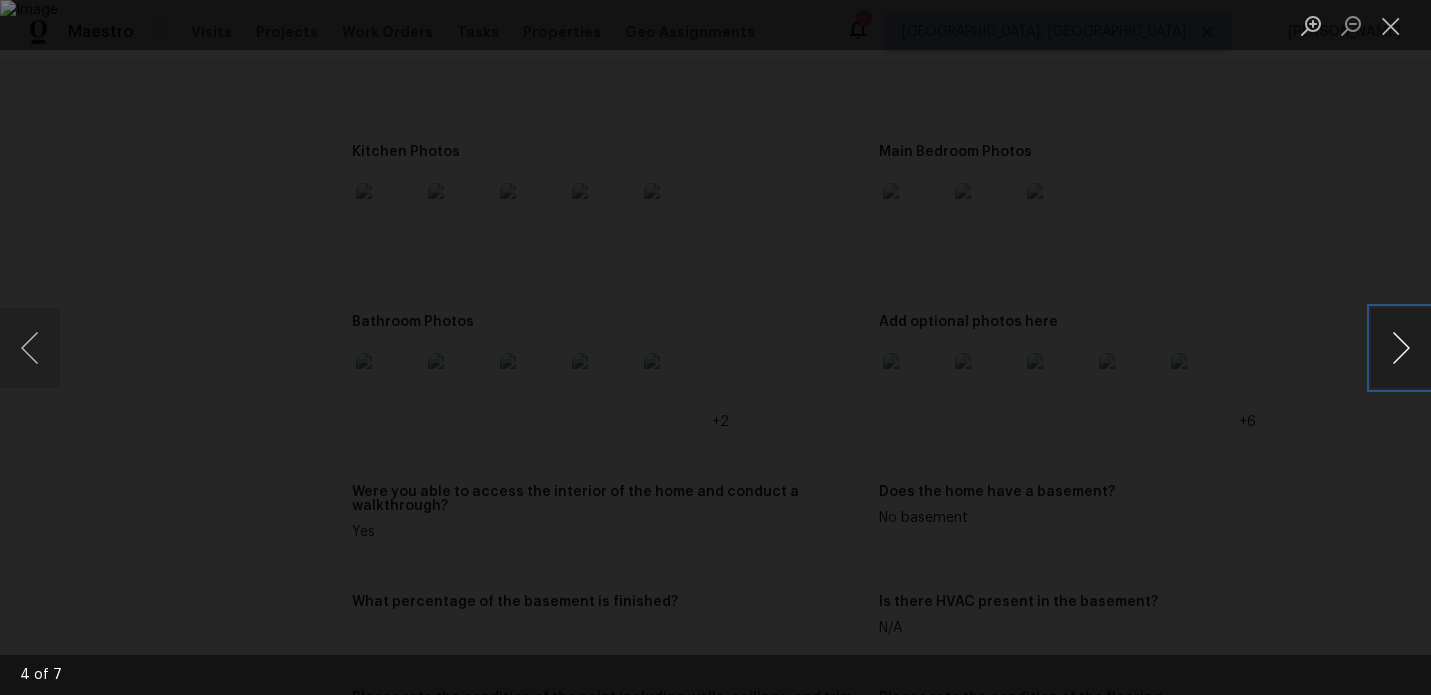 click at bounding box center (1401, 348) 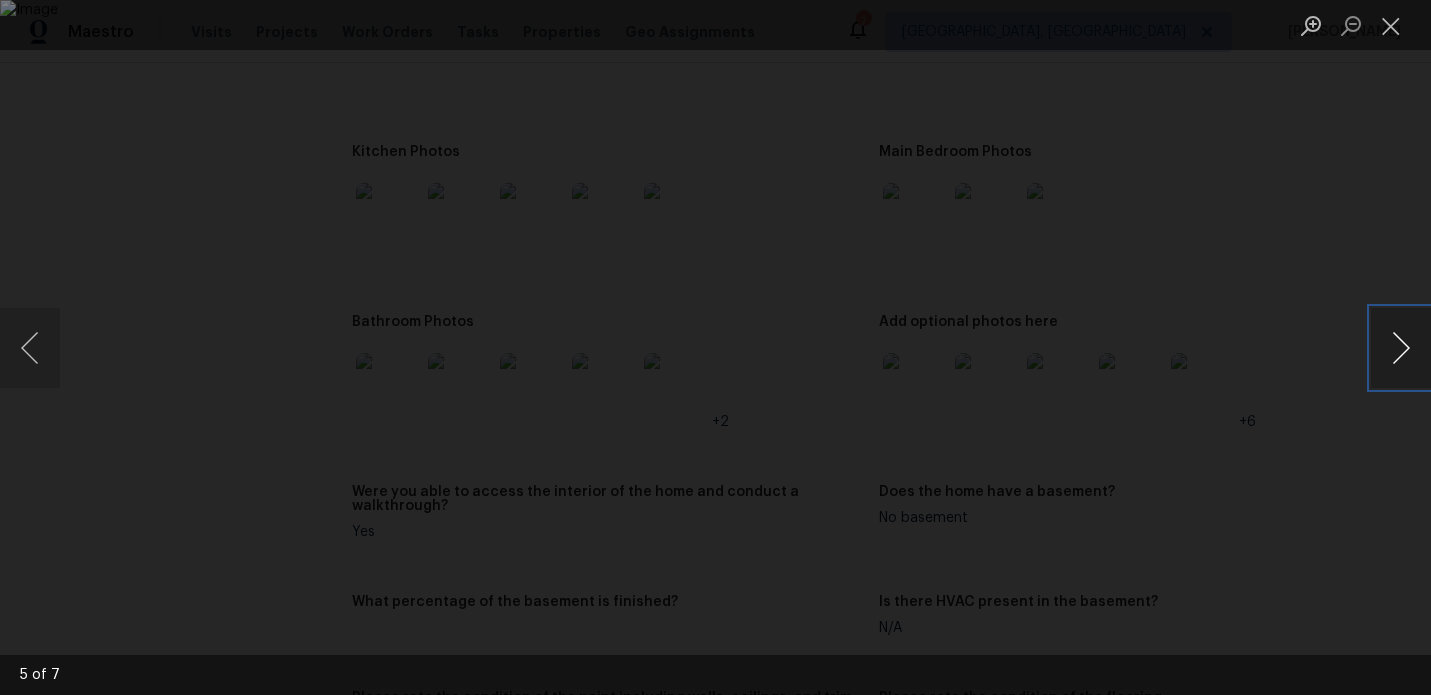 click at bounding box center (1401, 348) 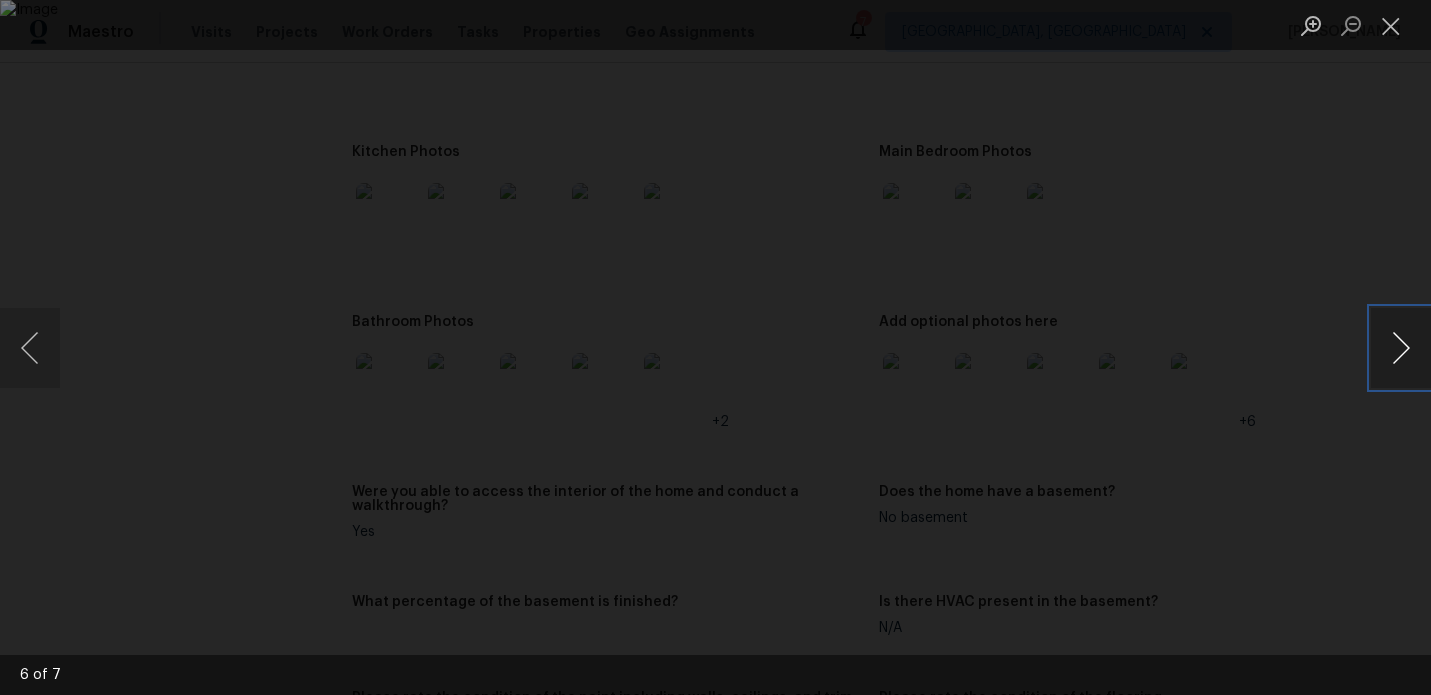 click at bounding box center [1401, 348] 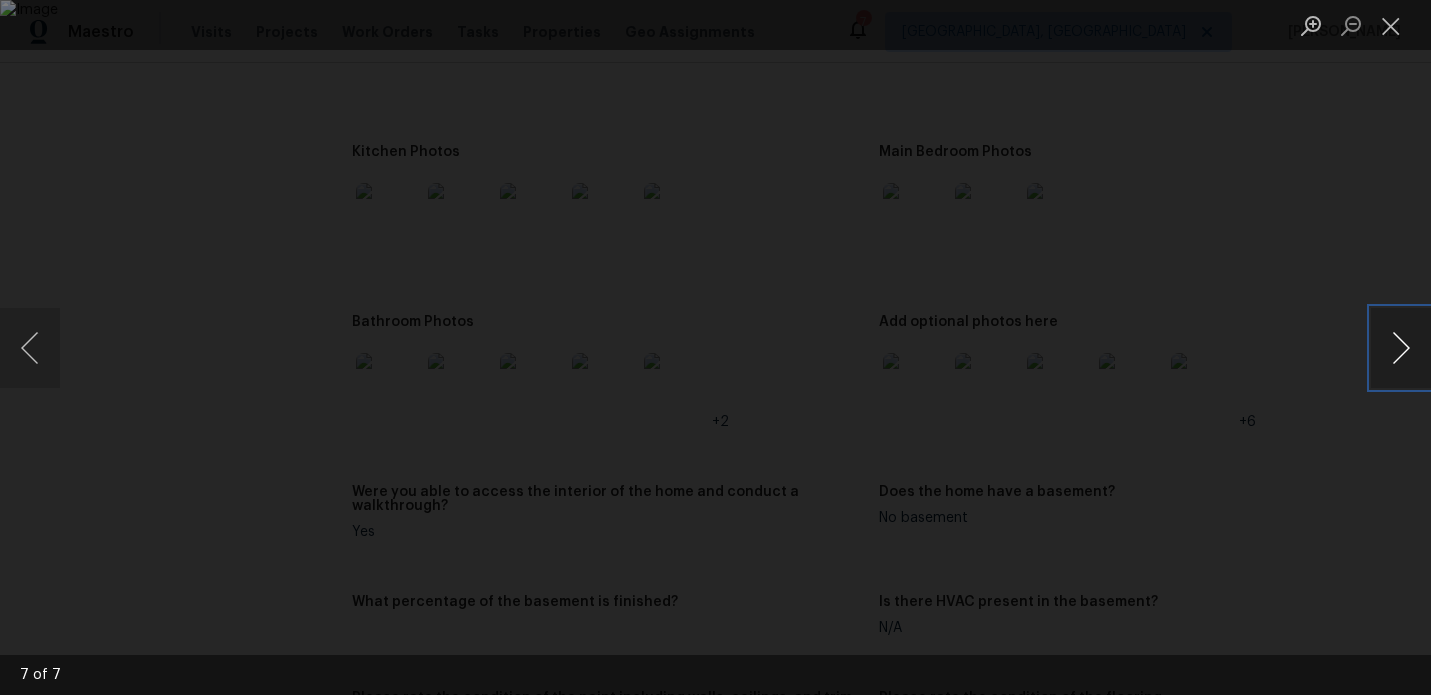 click at bounding box center [1401, 348] 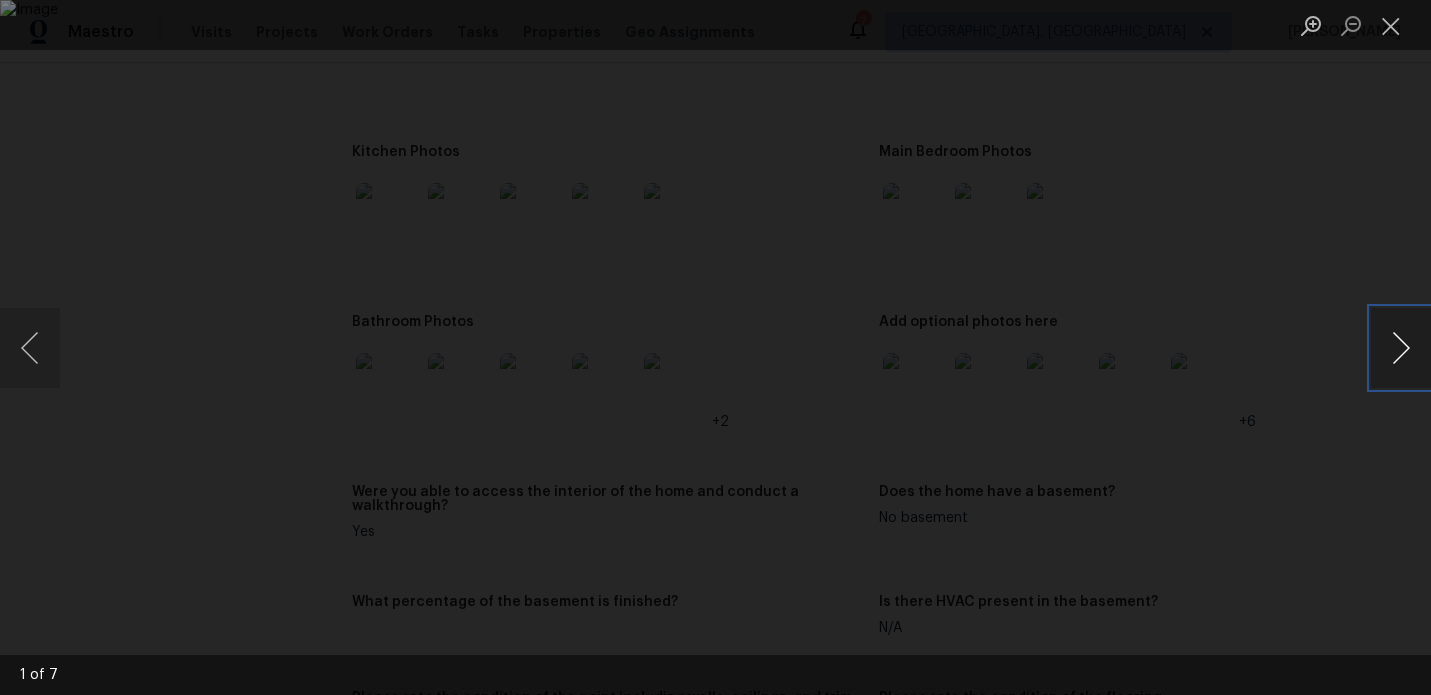 click at bounding box center (1401, 348) 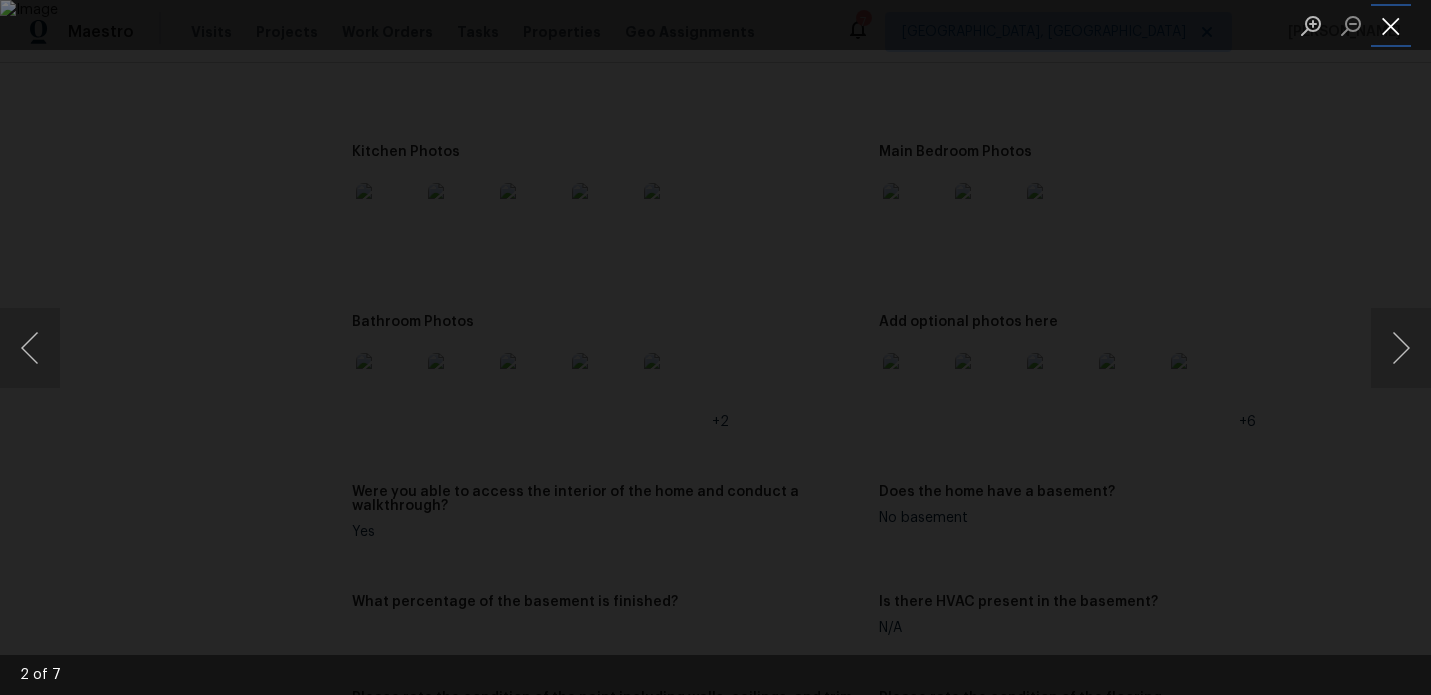 click at bounding box center [1391, 25] 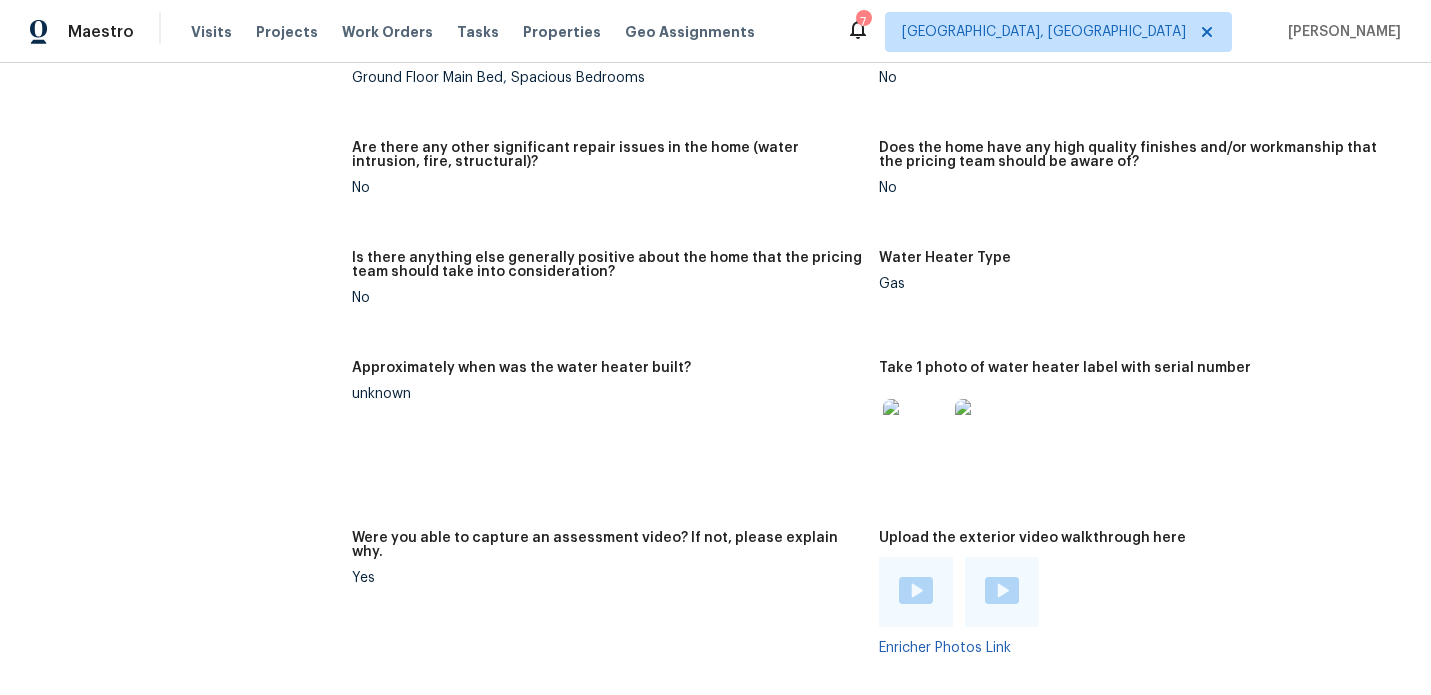 scroll, scrollTop: 3379, scrollLeft: 0, axis: vertical 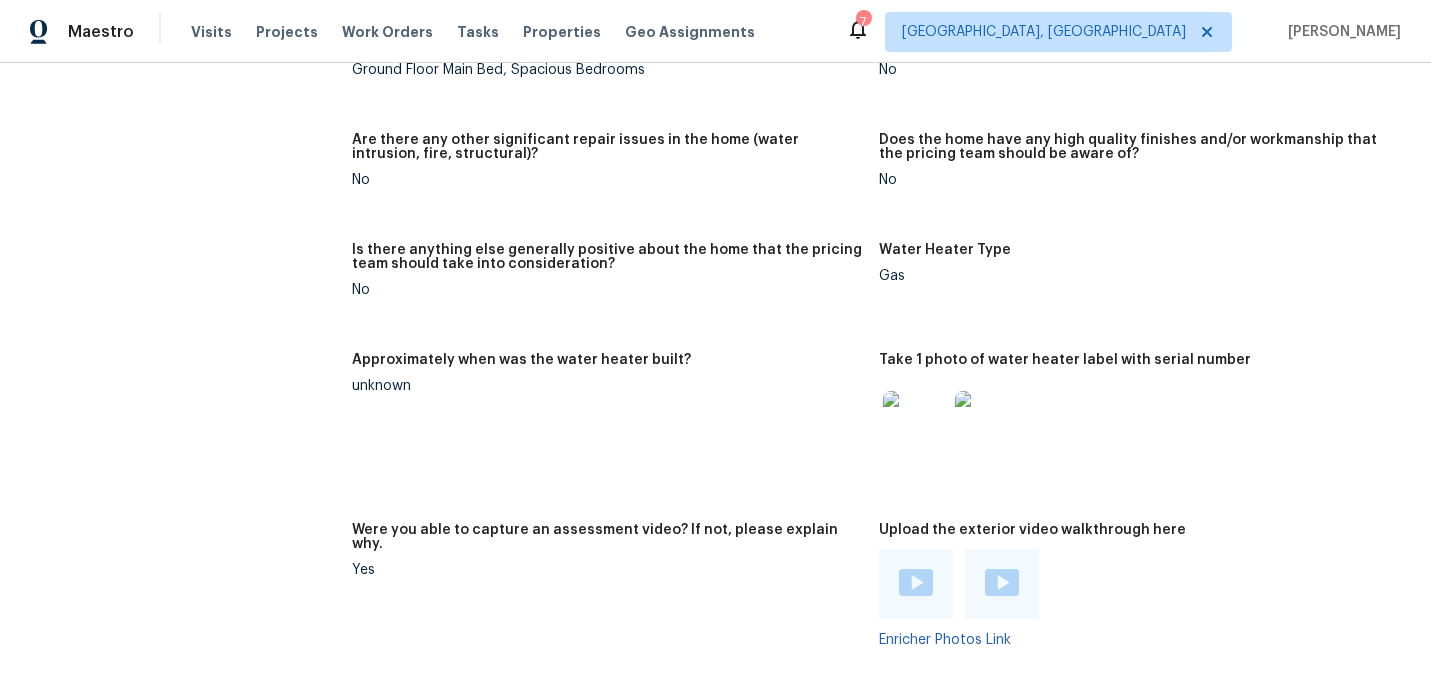 click at bounding box center (915, 423) 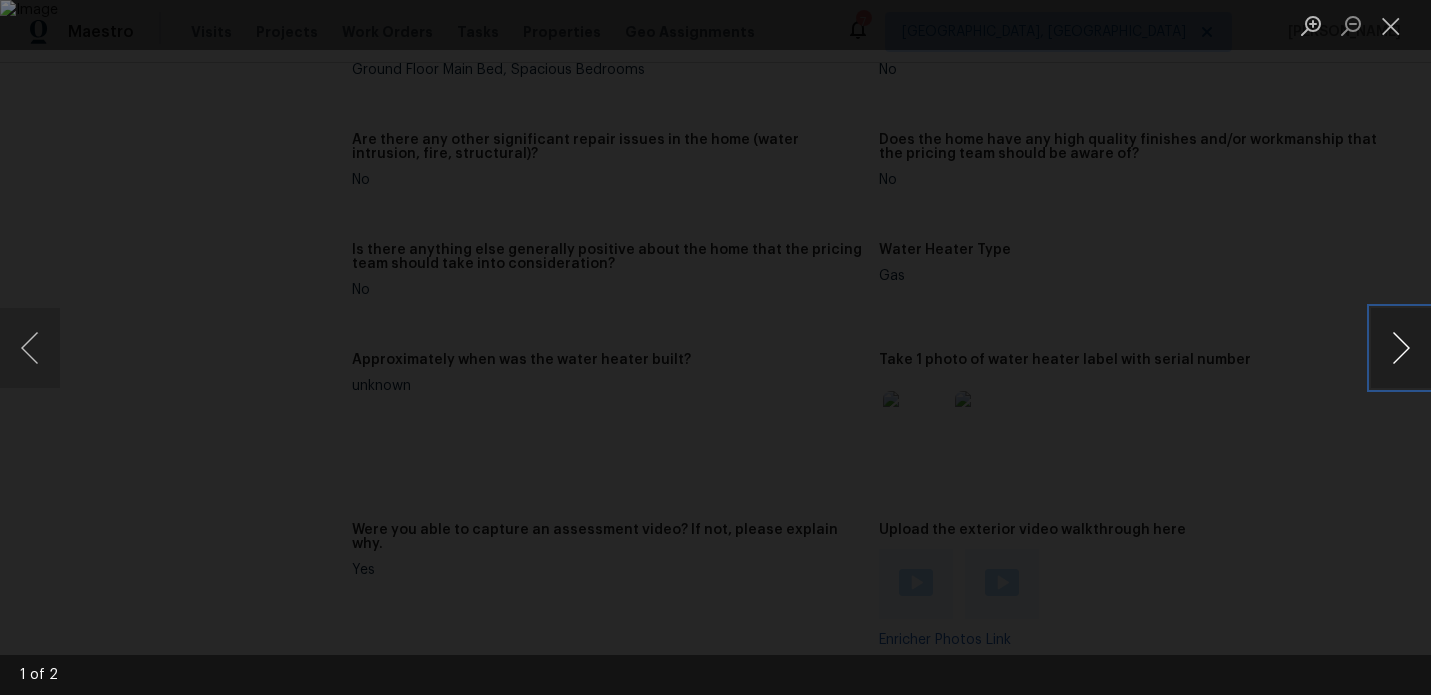 click at bounding box center [1401, 348] 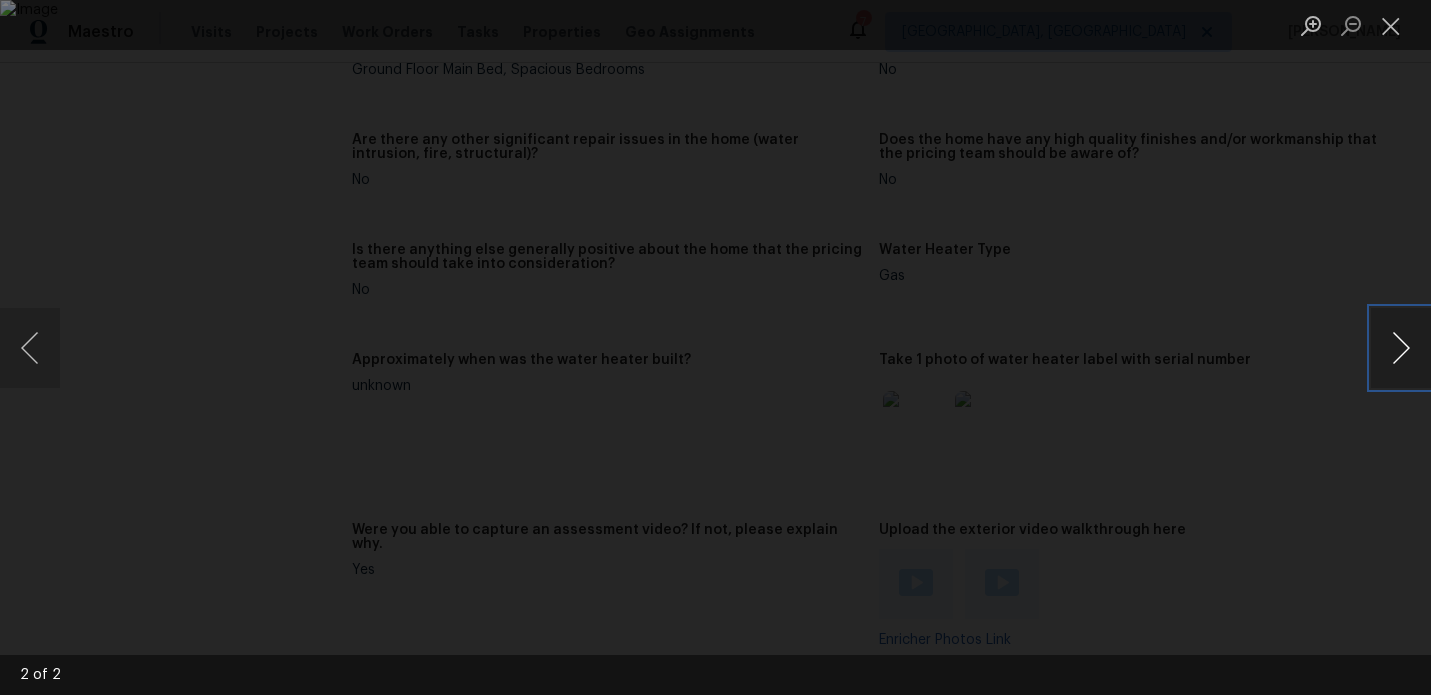 click at bounding box center [1401, 348] 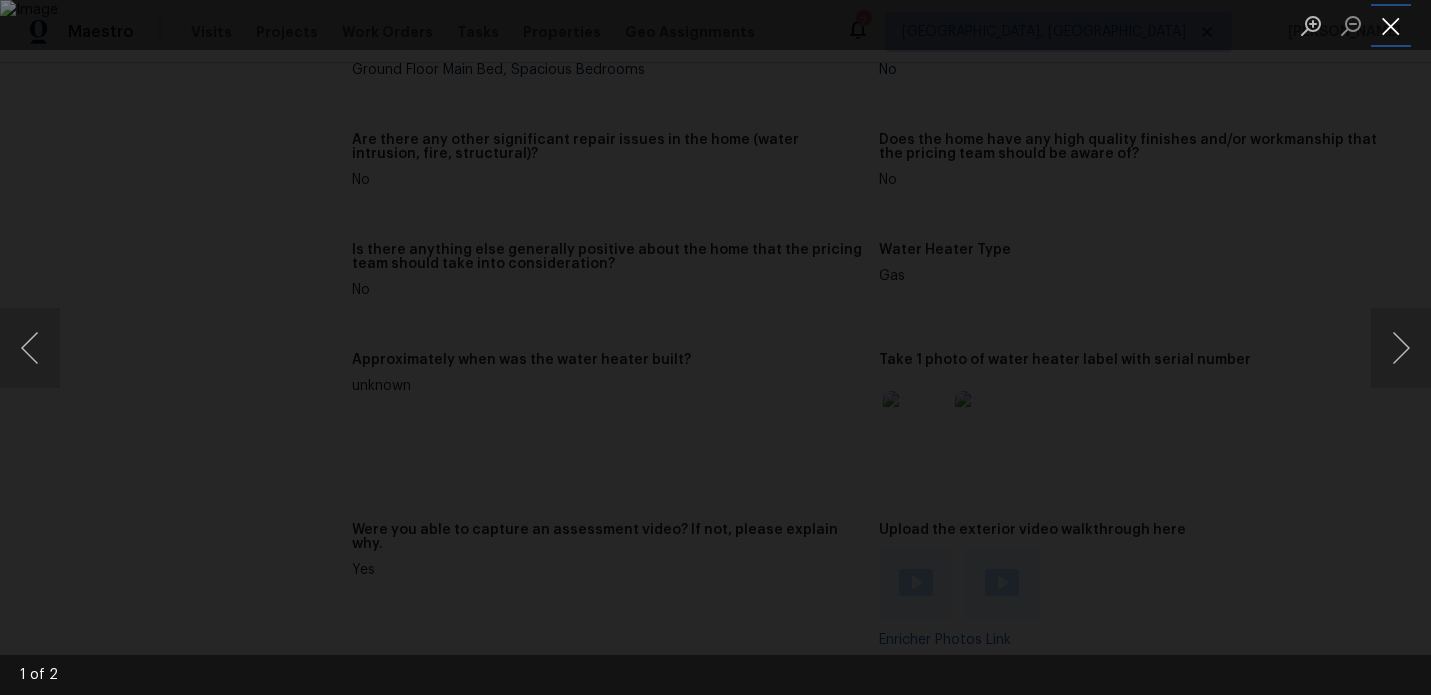 click at bounding box center [1391, 25] 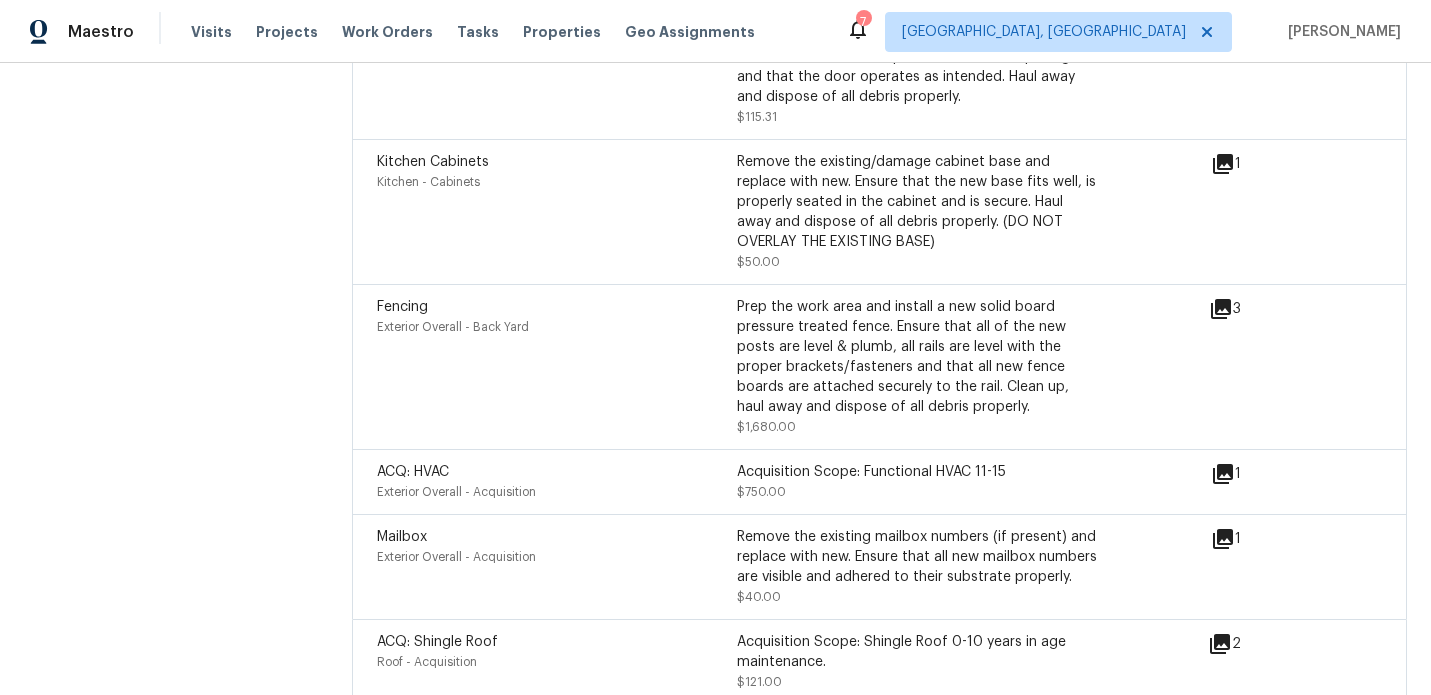 scroll, scrollTop: 4943, scrollLeft: 0, axis: vertical 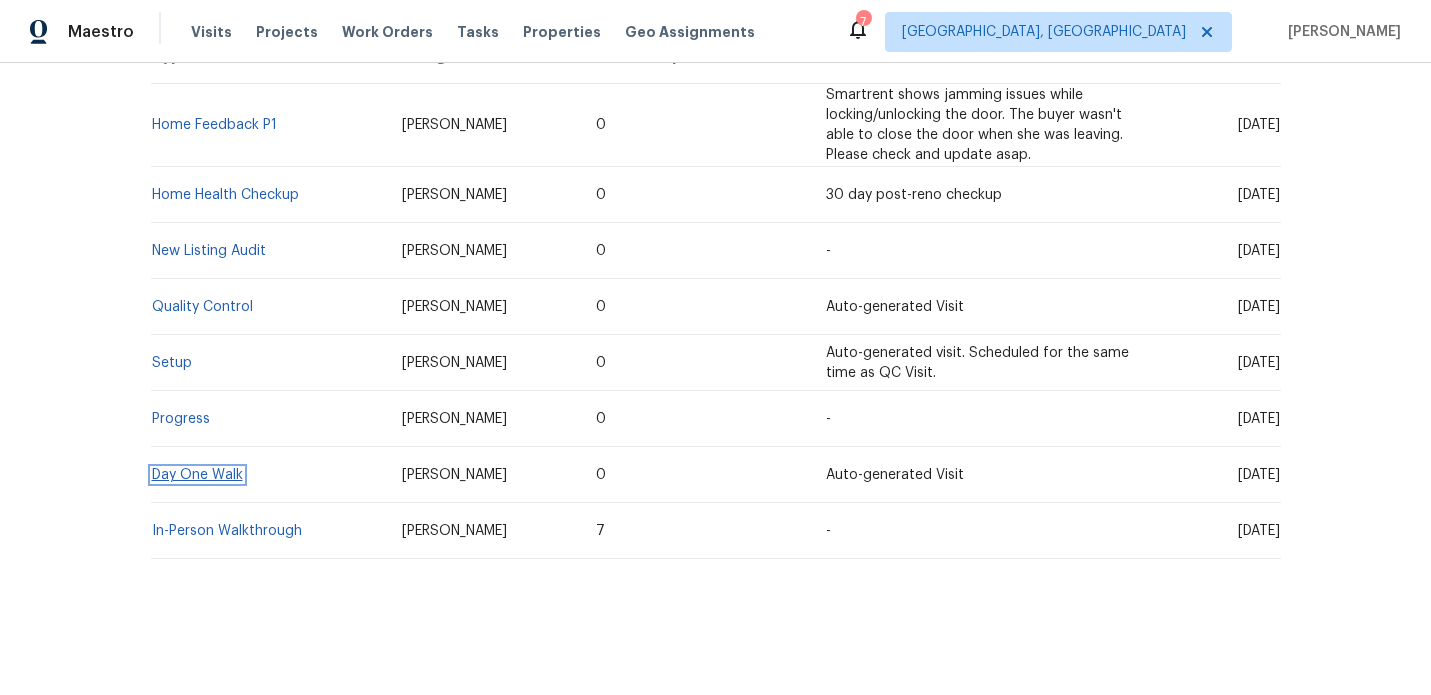 click on "Day One Walk" at bounding box center [197, 475] 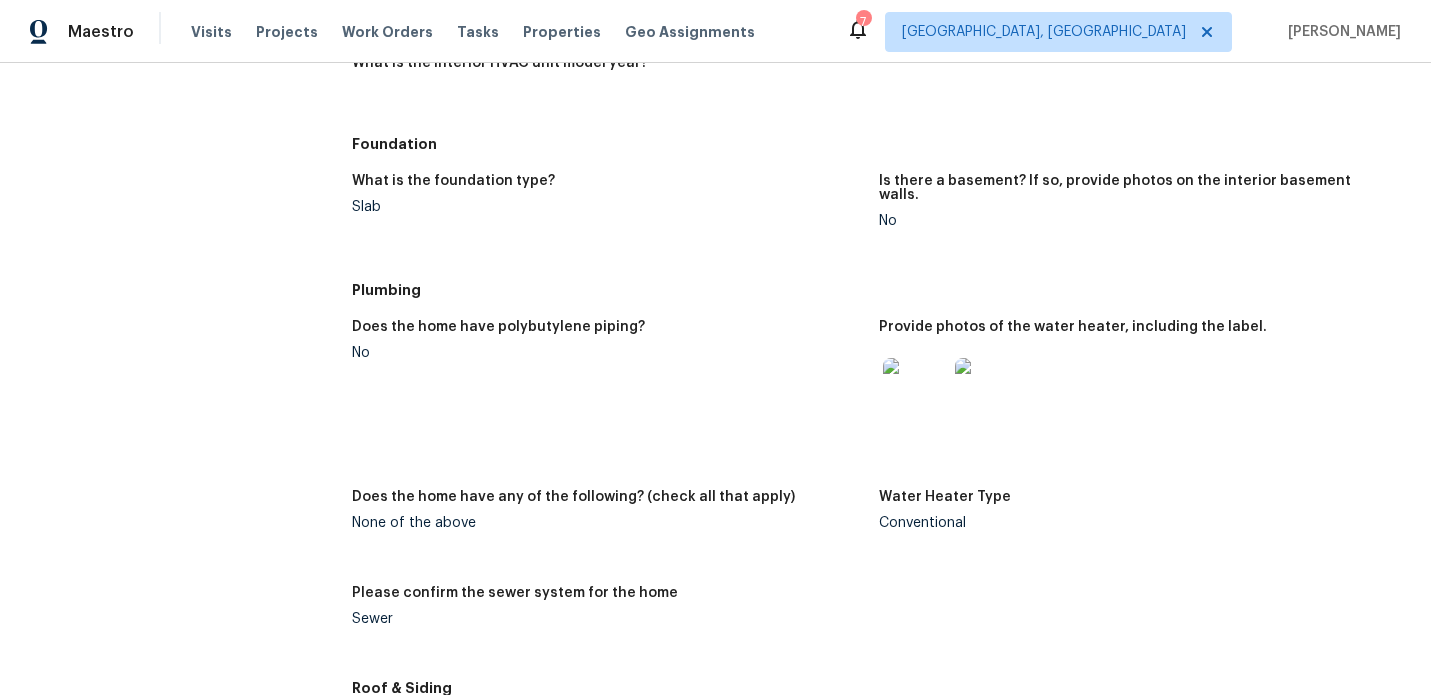 scroll, scrollTop: 1512, scrollLeft: 0, axis: vertical 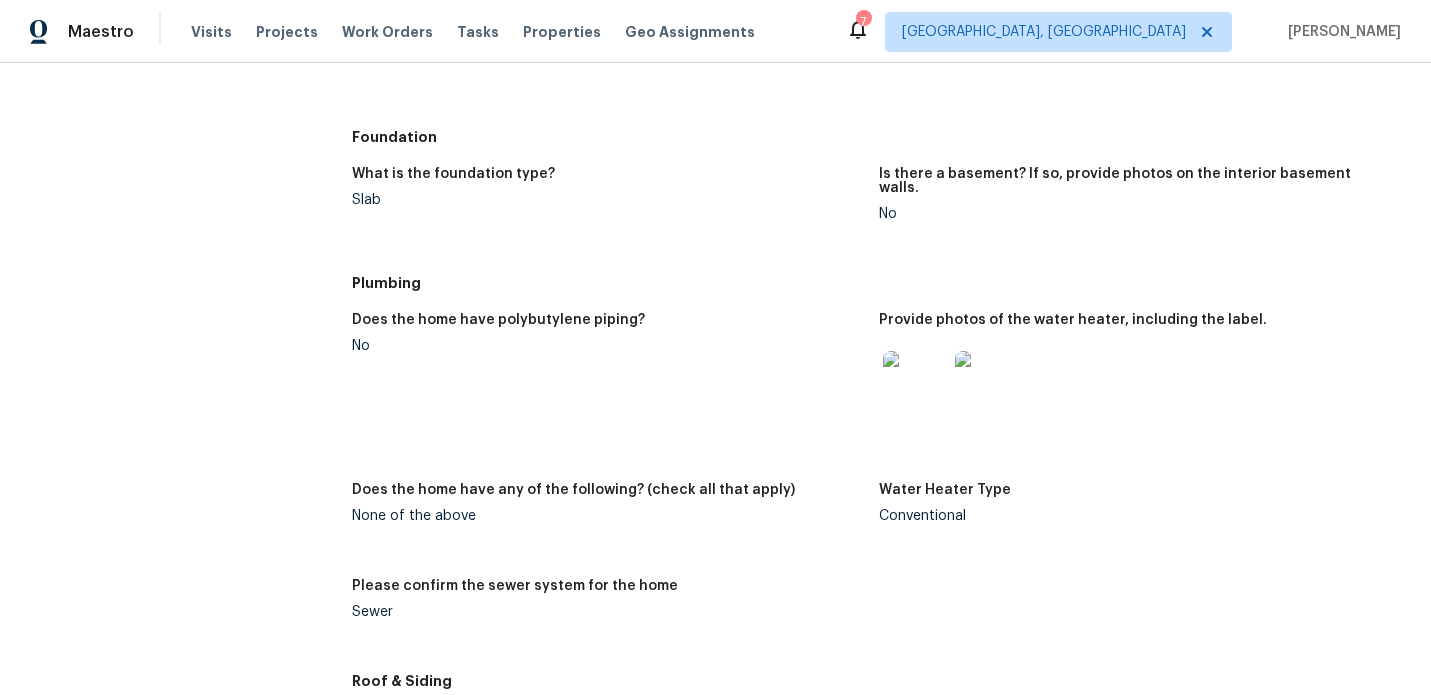 click at bounding box center (915, 383) 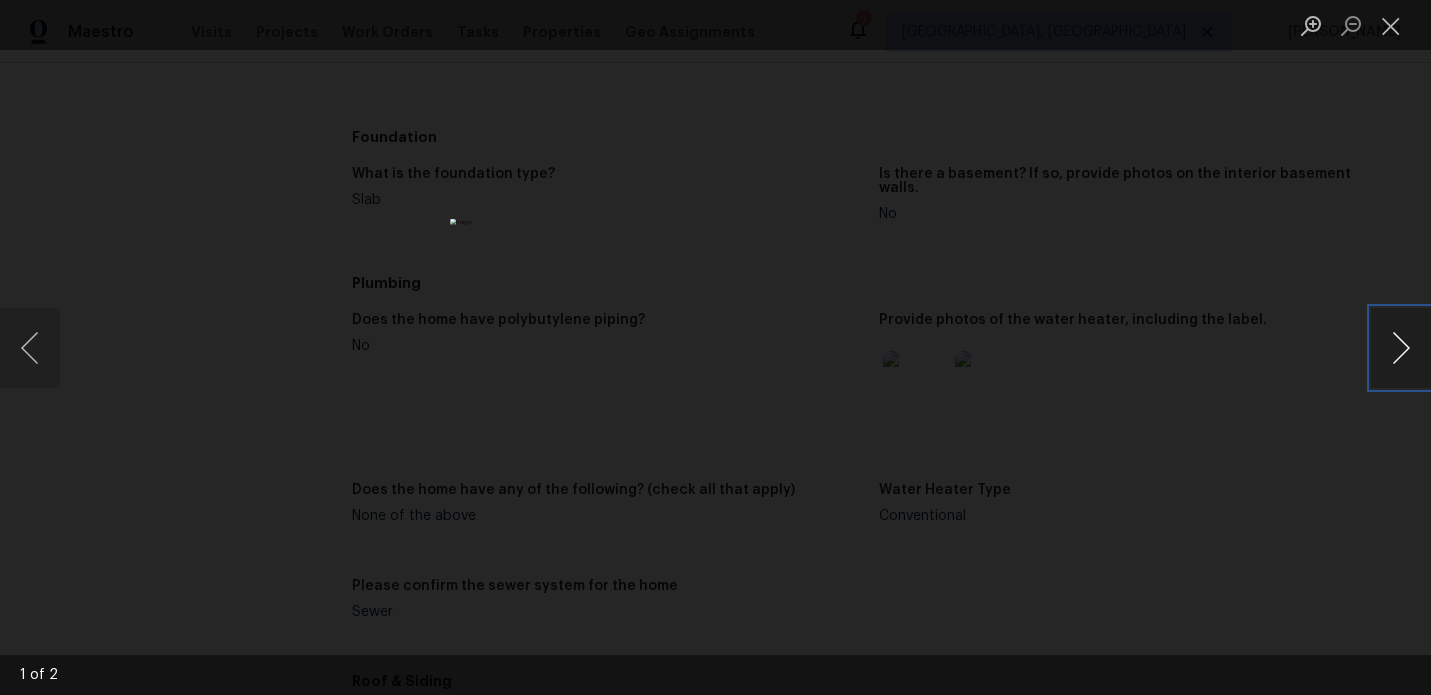 click at bounding box center [1401, 348] 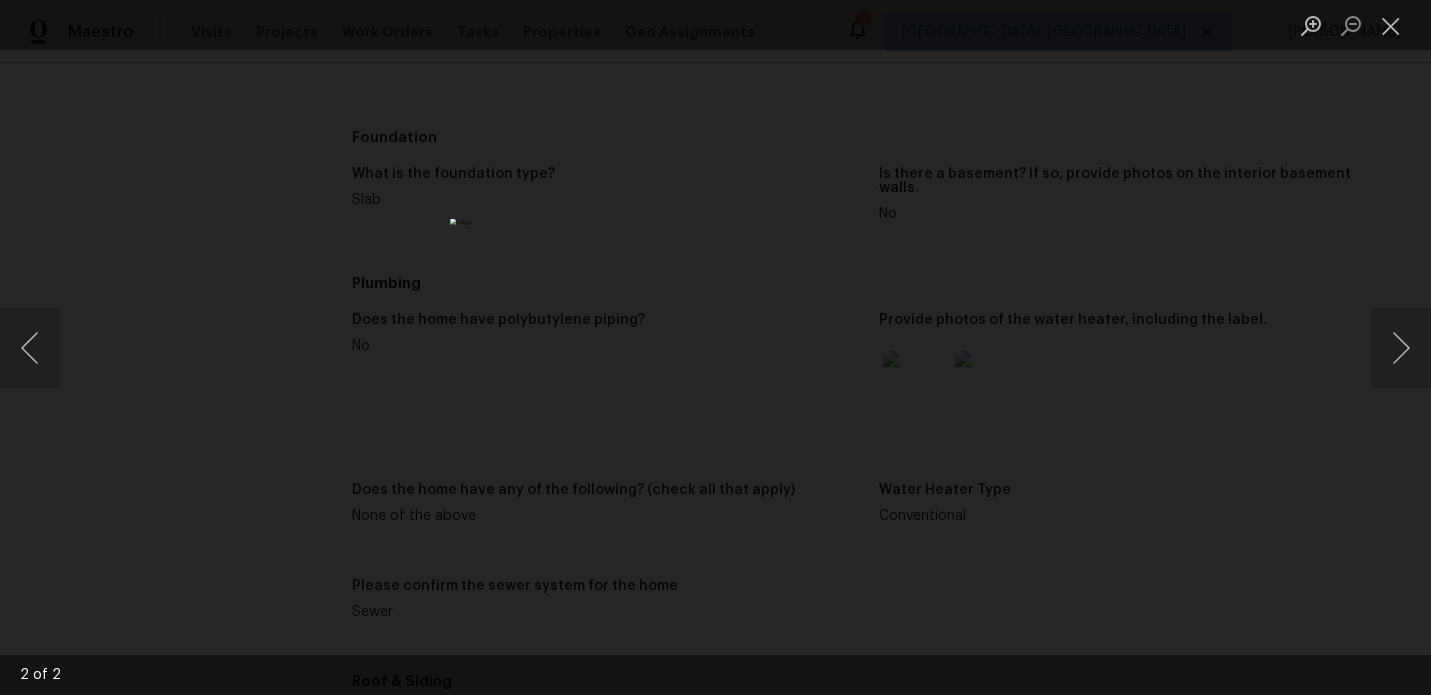 click at bounding box center [1391, 25] 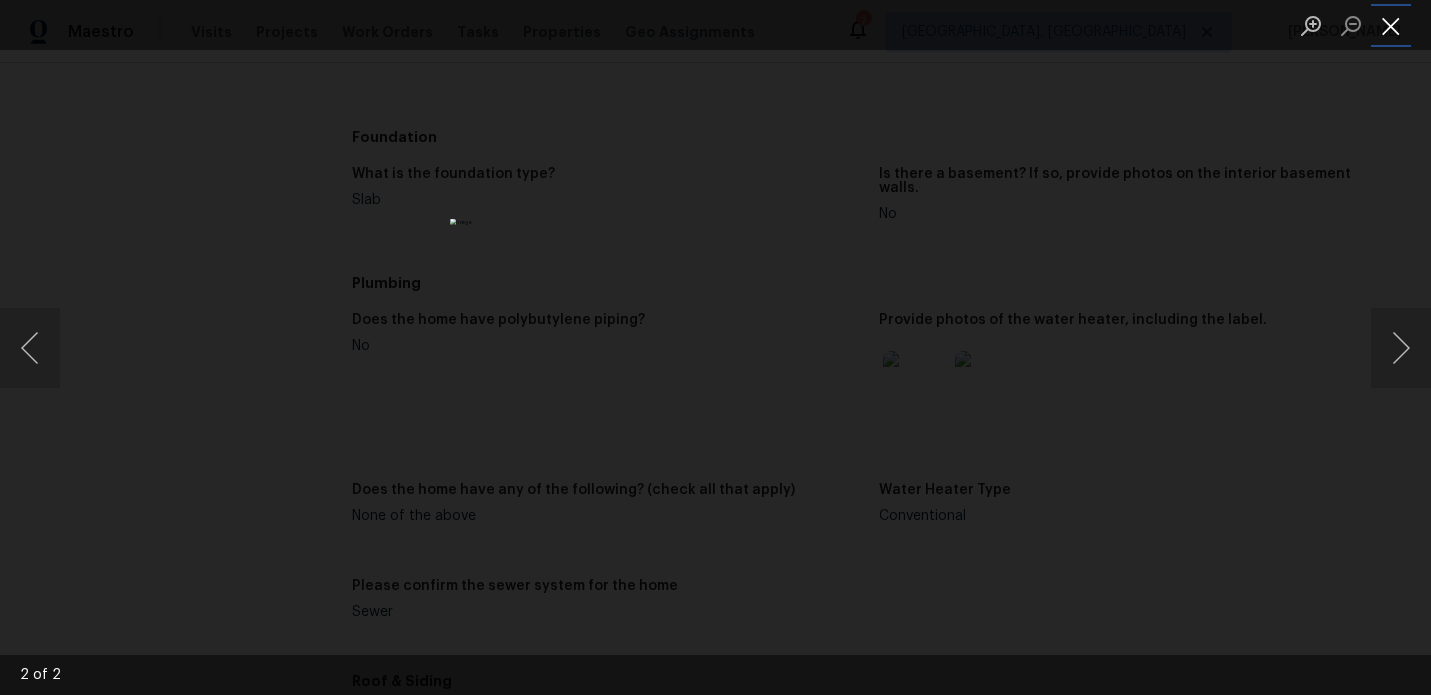 click at bounding box center [1391, 25] 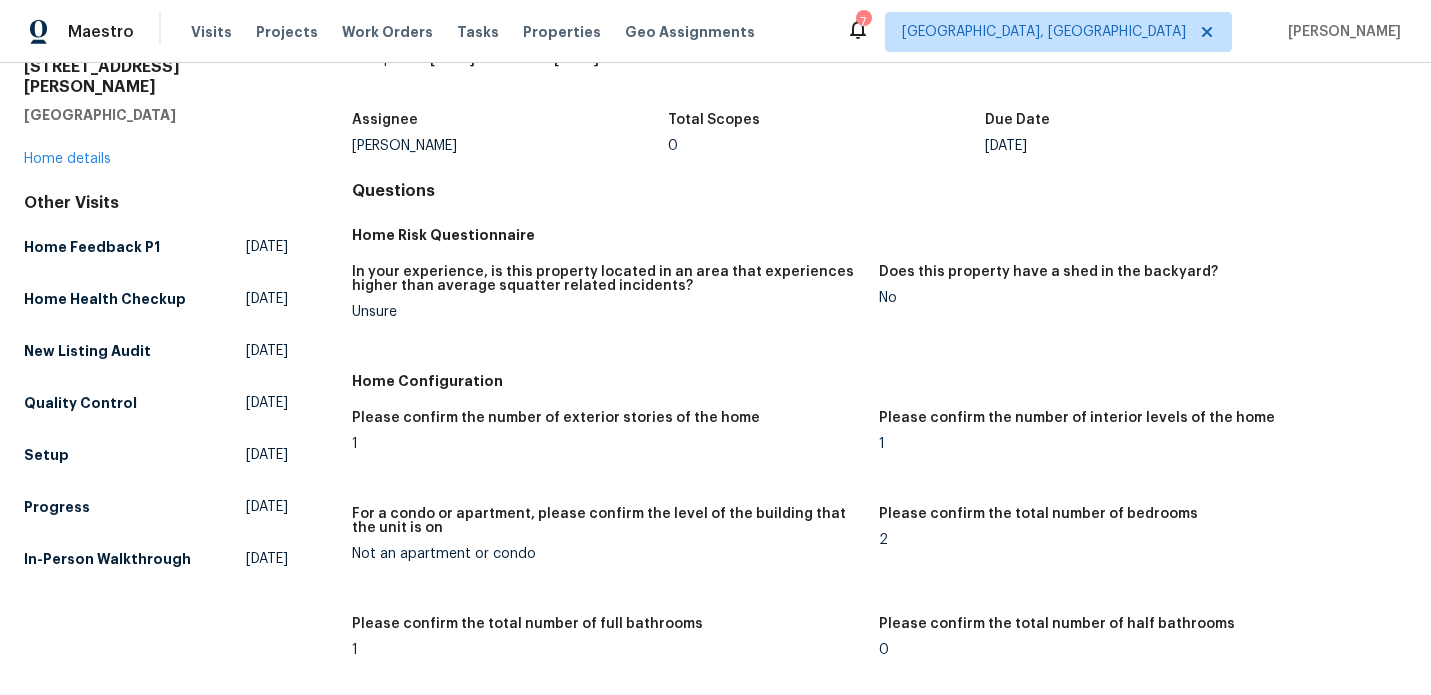 scroll, scrollTop: 0, scrollLeft: 0, axis: both 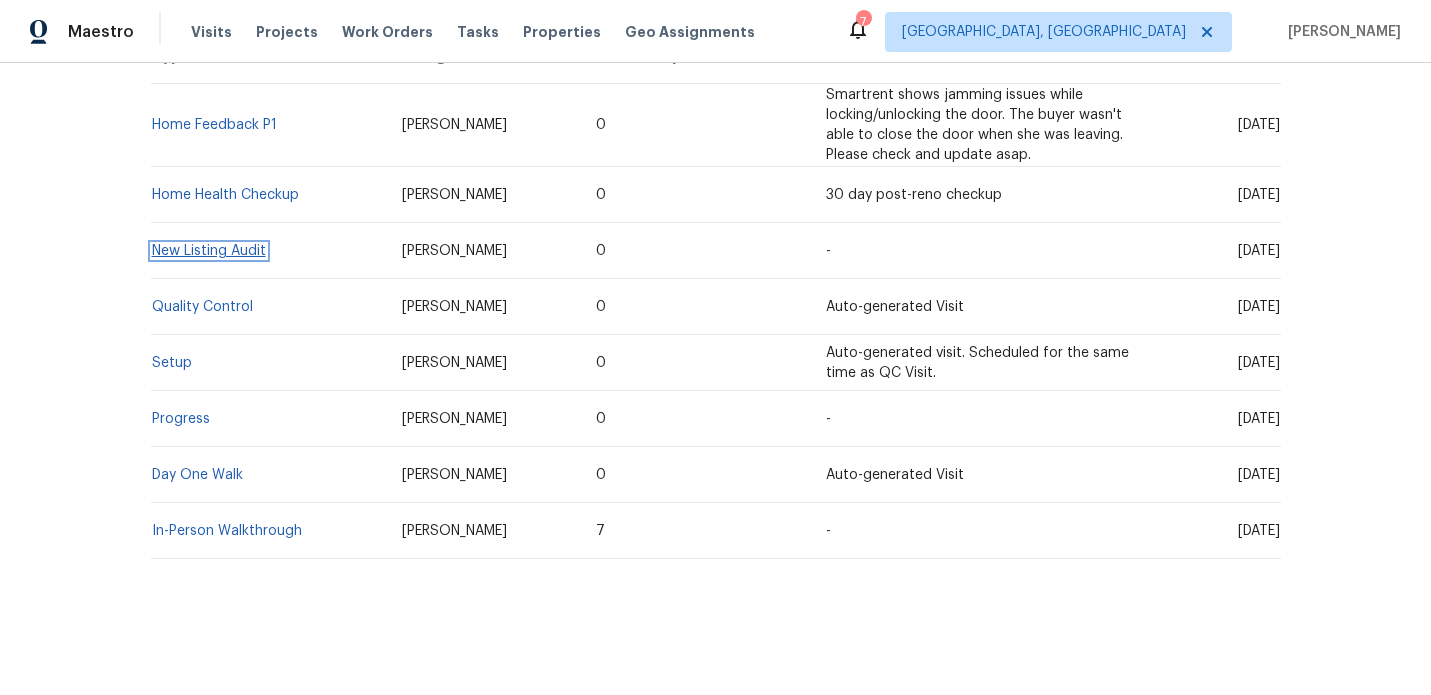 click on "New Listing Audit" at bounding box center [209, 251] 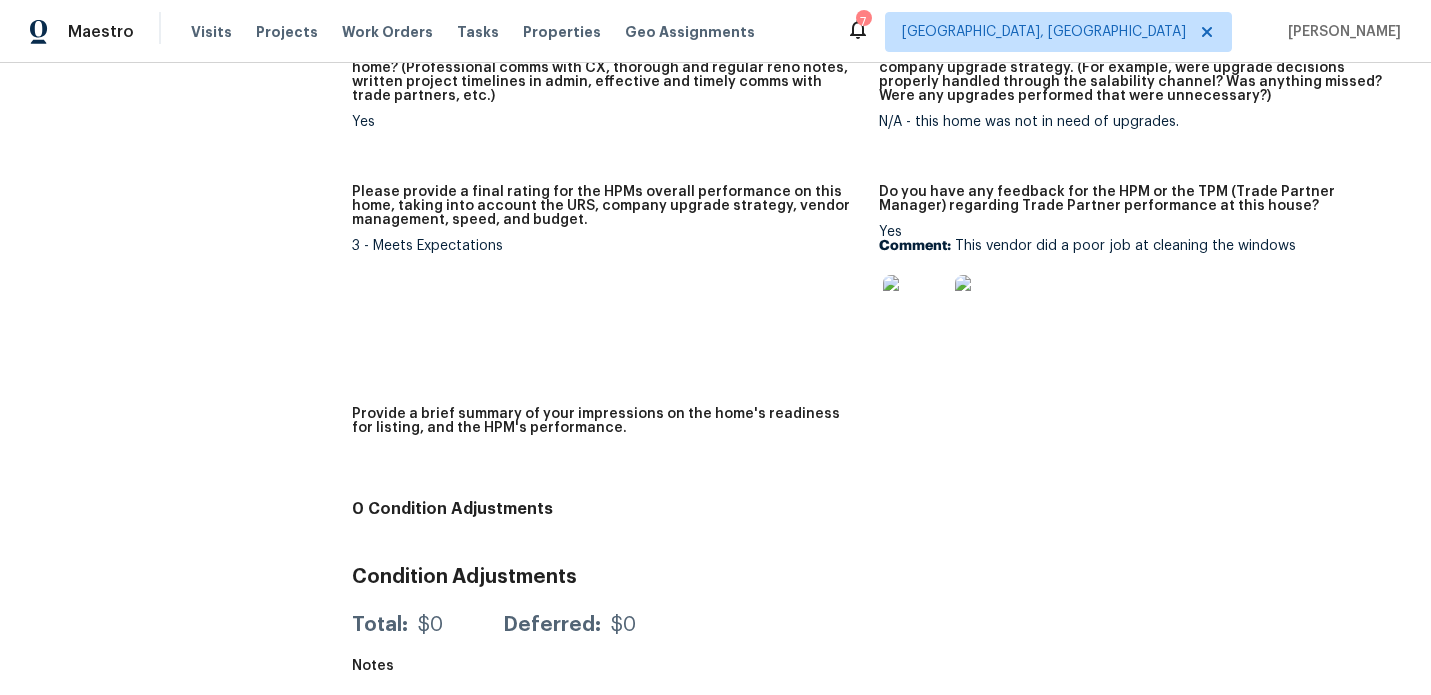 scroll, scrollTop: 1912, scrollLeft: 0, axis: vertical 